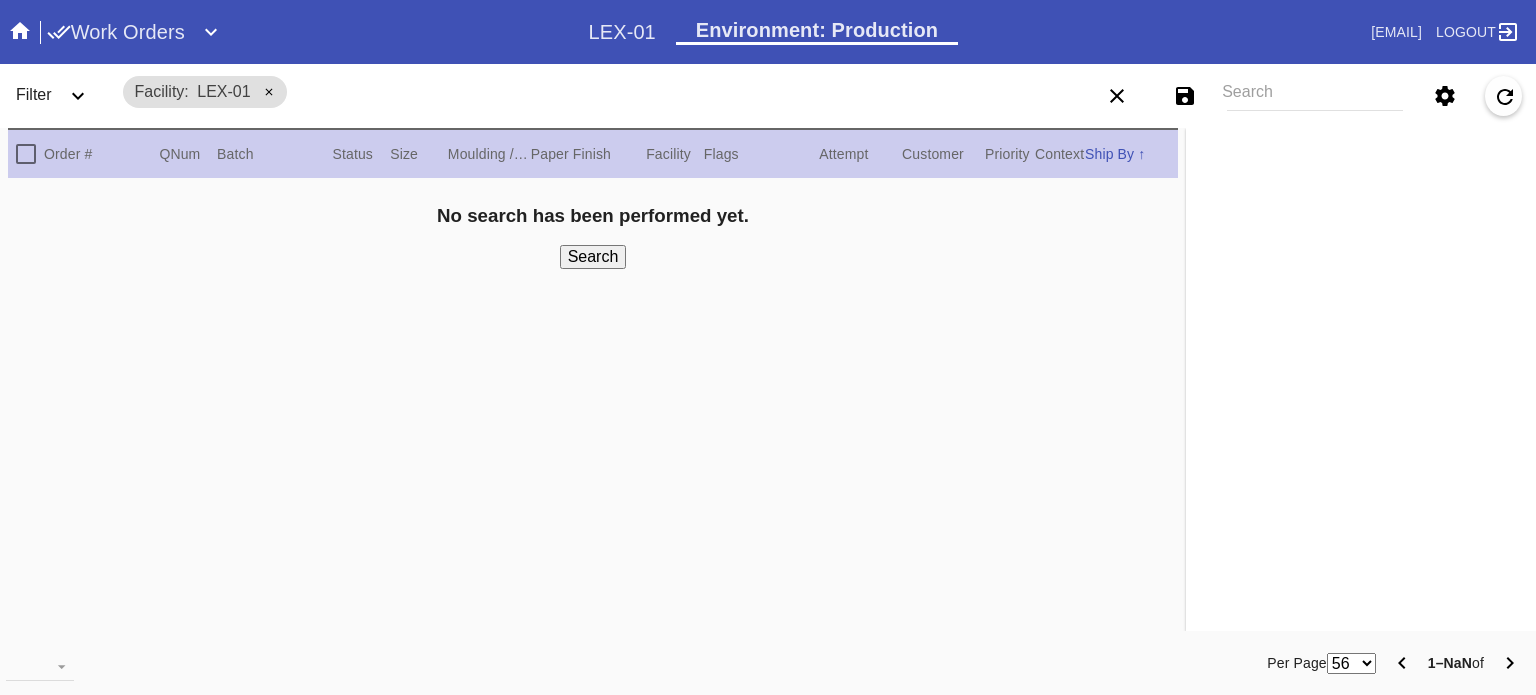 scroll, scrollTop: 0, scrollLeft: 0, axis: both 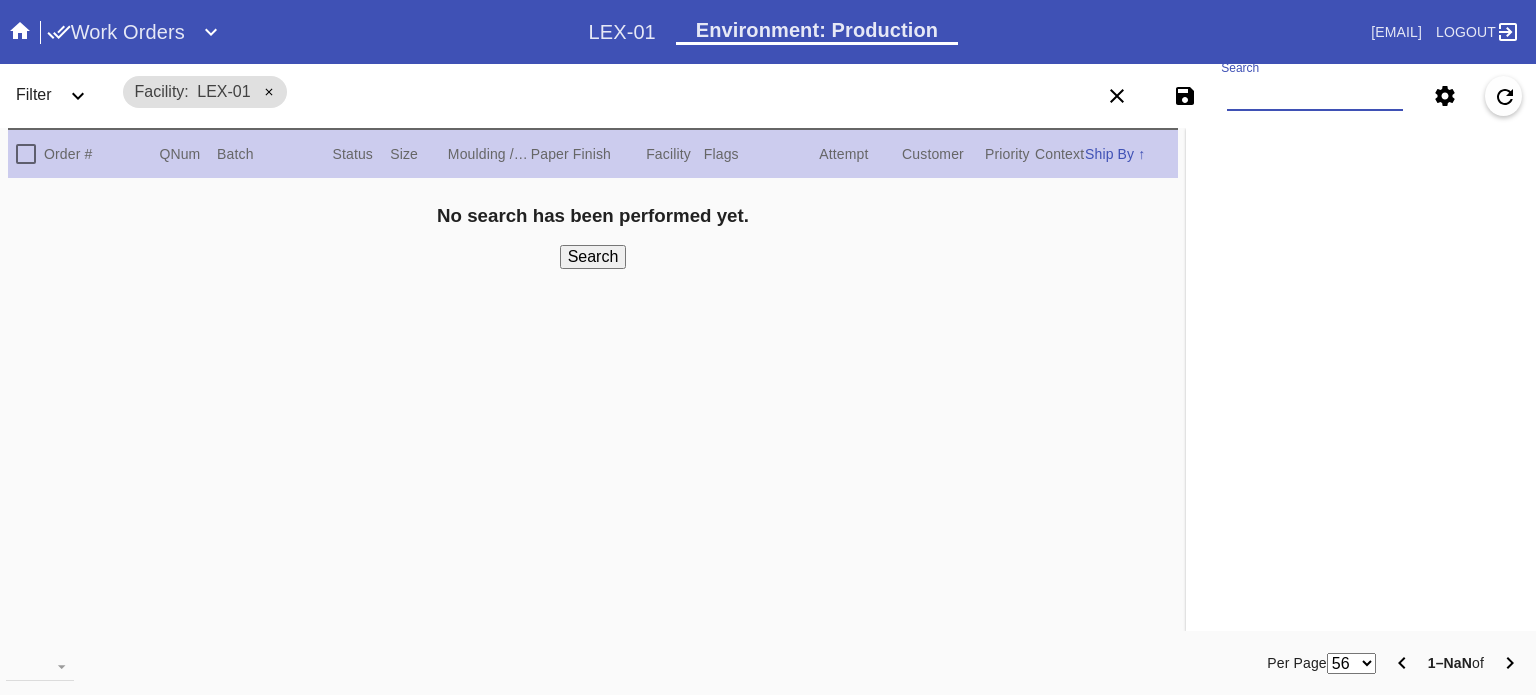 paste on "W782013594403825" 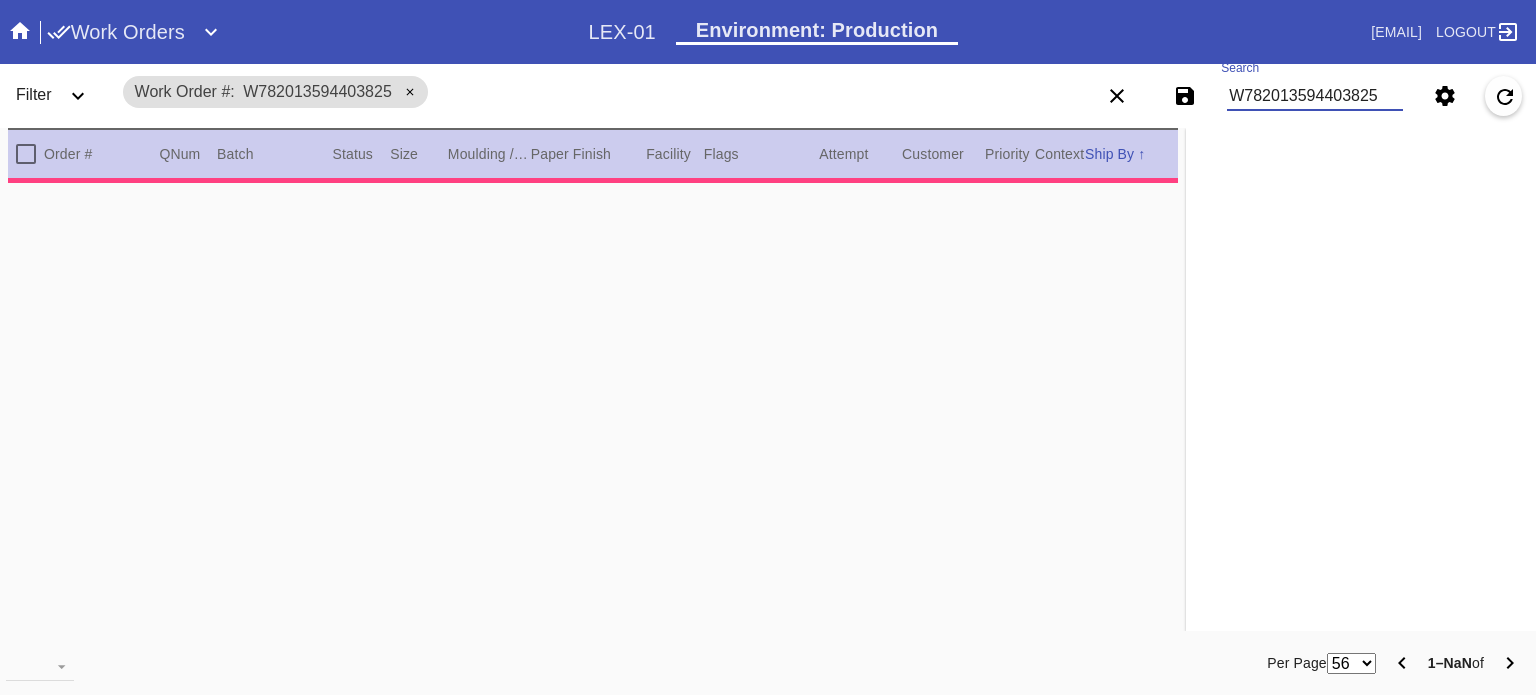 type on "***" 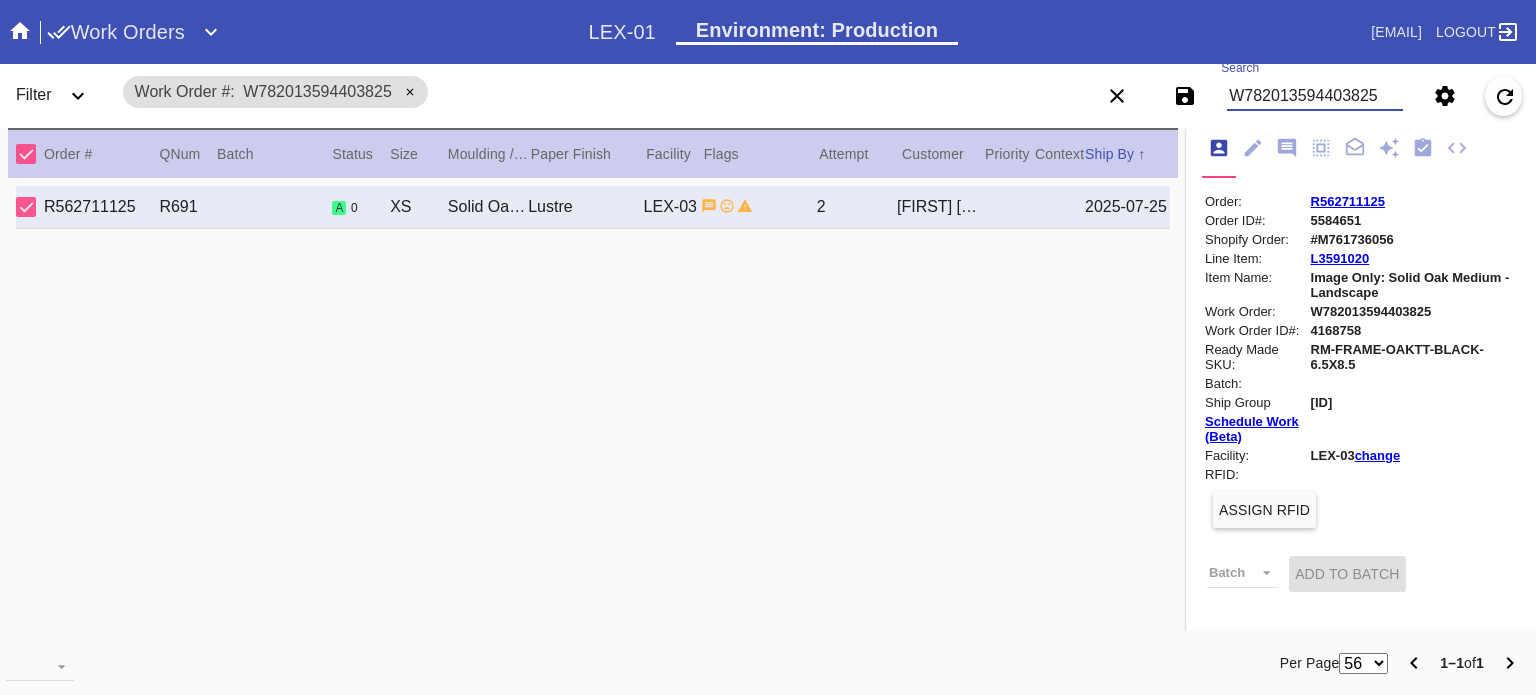 scroll, scrollTop: 0, scrollLeft: 0, axis: both 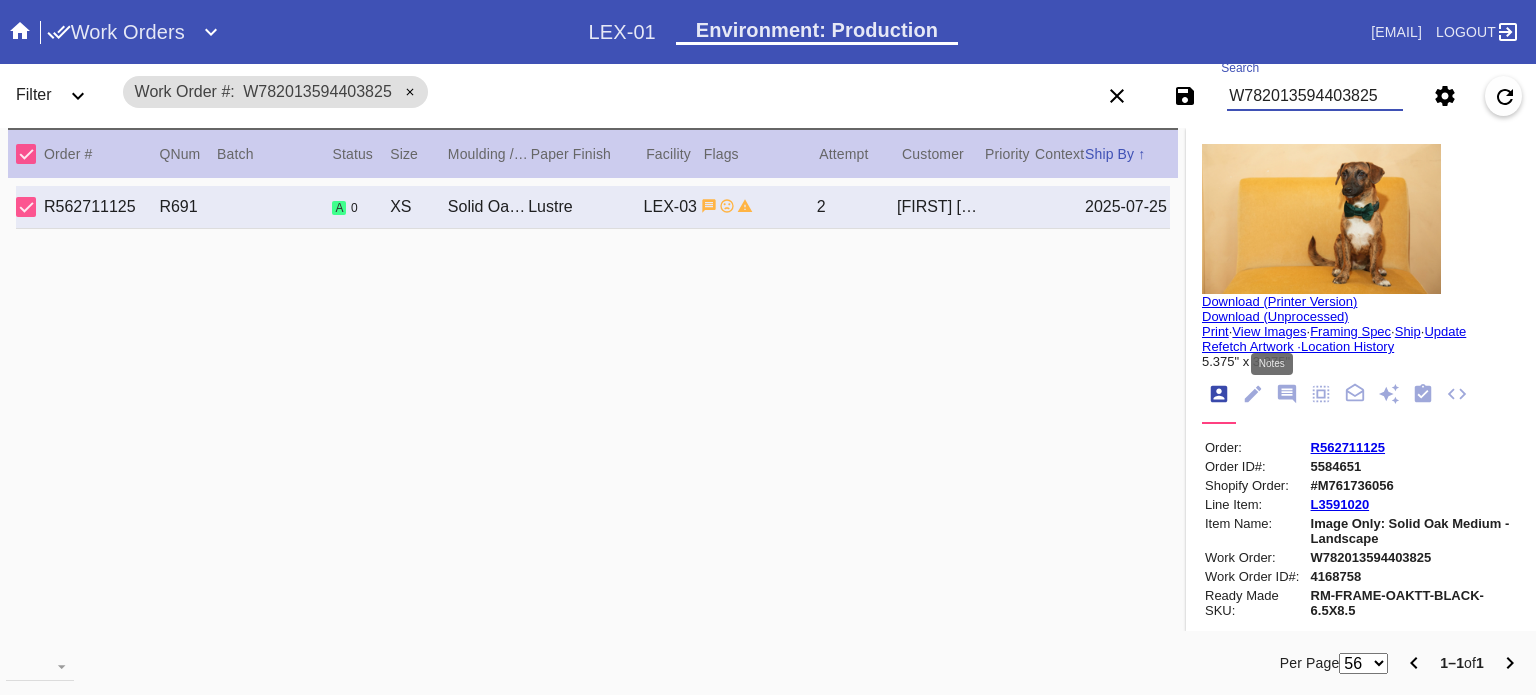 type on "W782013594403825" 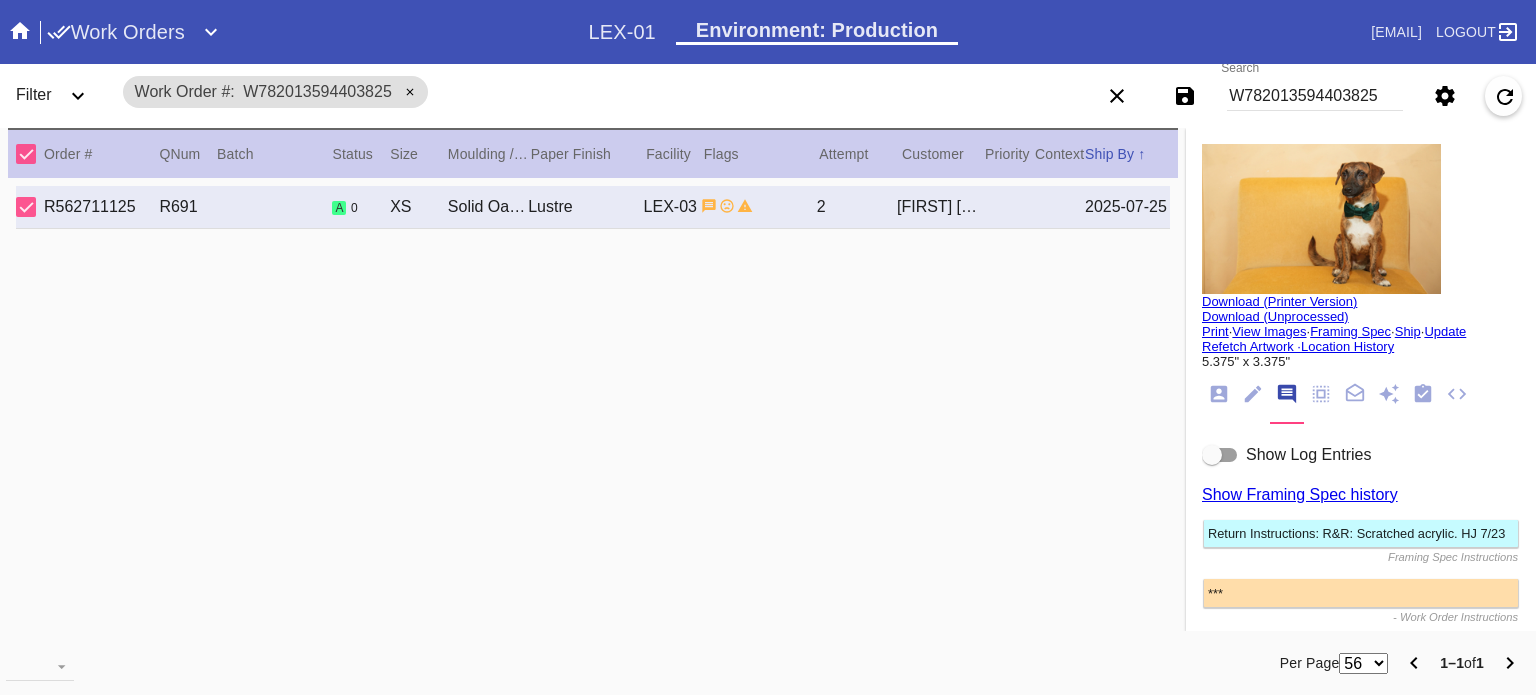 scroll, scrollTop: 123, scrollLeft: 0, axis: vertical 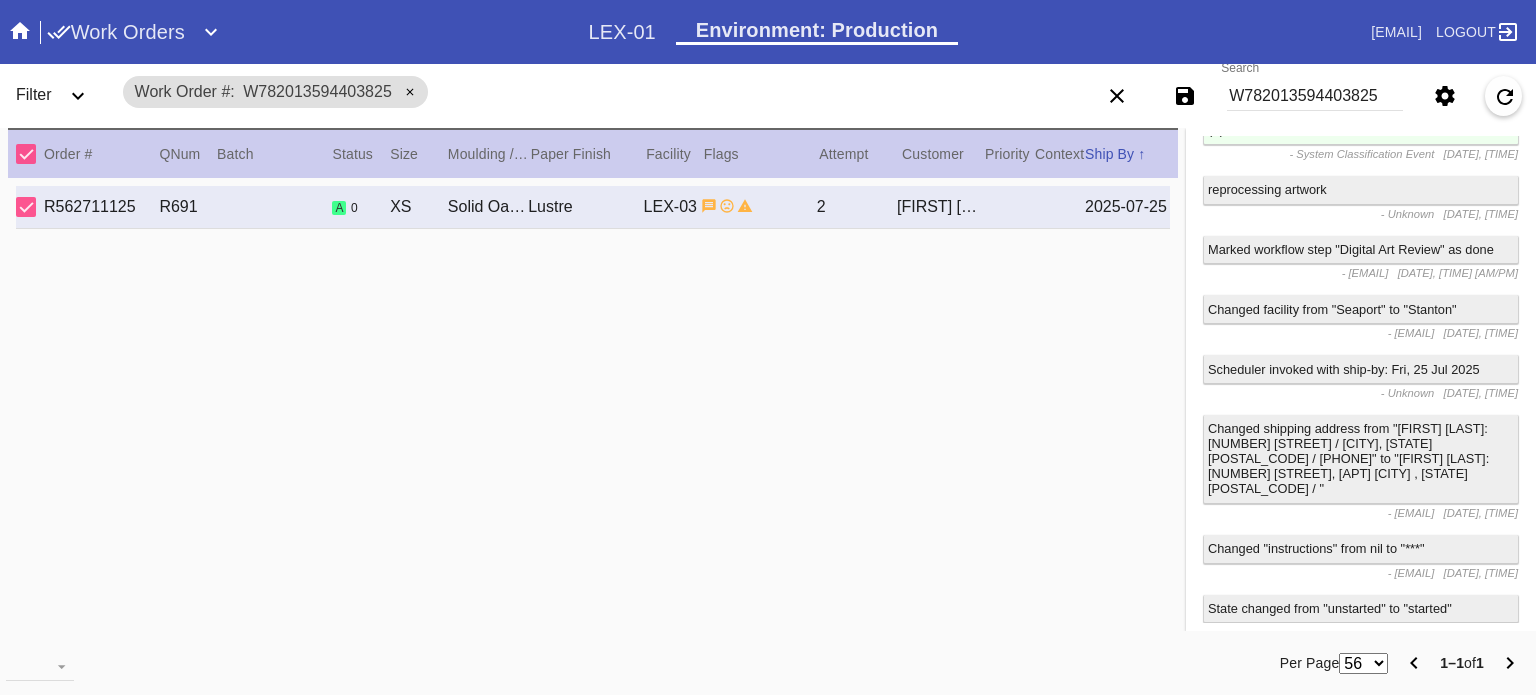 drag, startPoint x: 1312, startPoint y: 348, endPoint x: 1406, endPoint y: 348, distance: 94 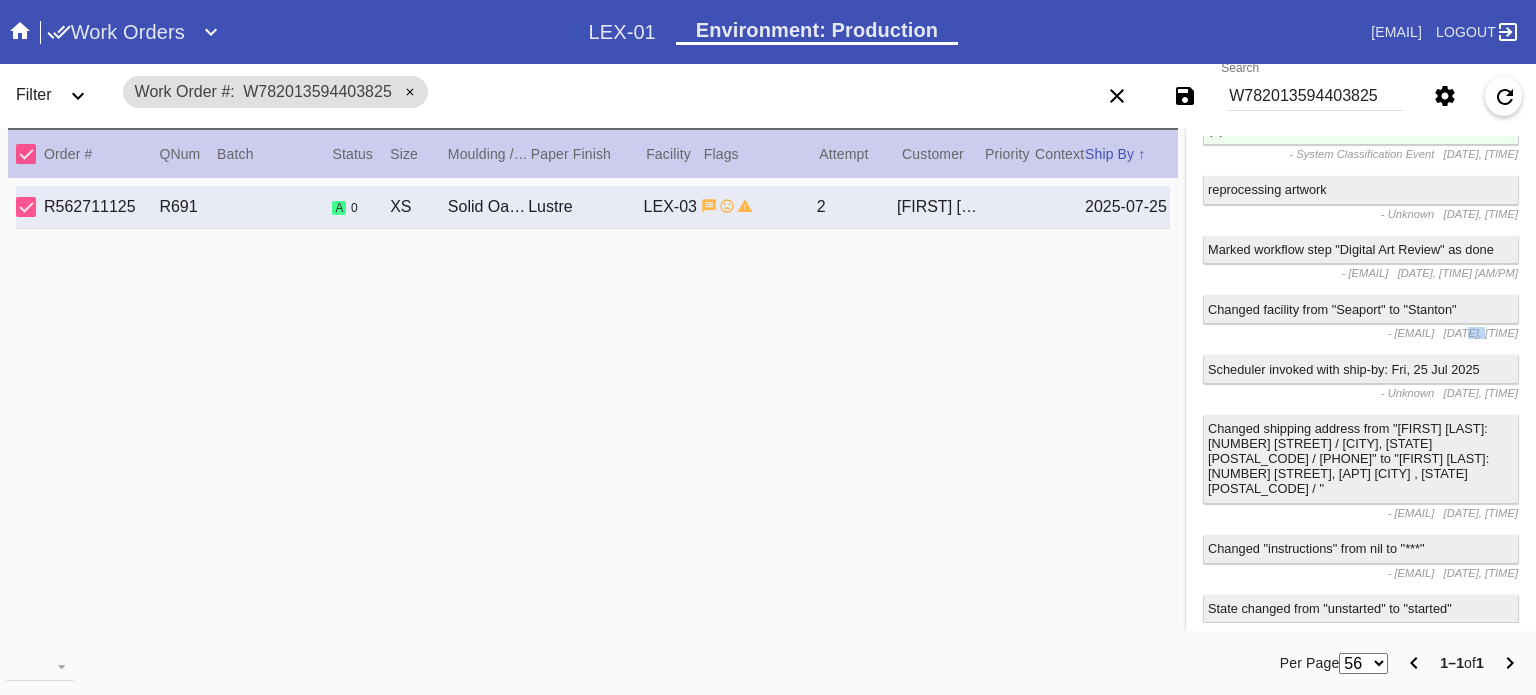 click on "[DATE], [TIME]" at bounding box center (1481, 333) 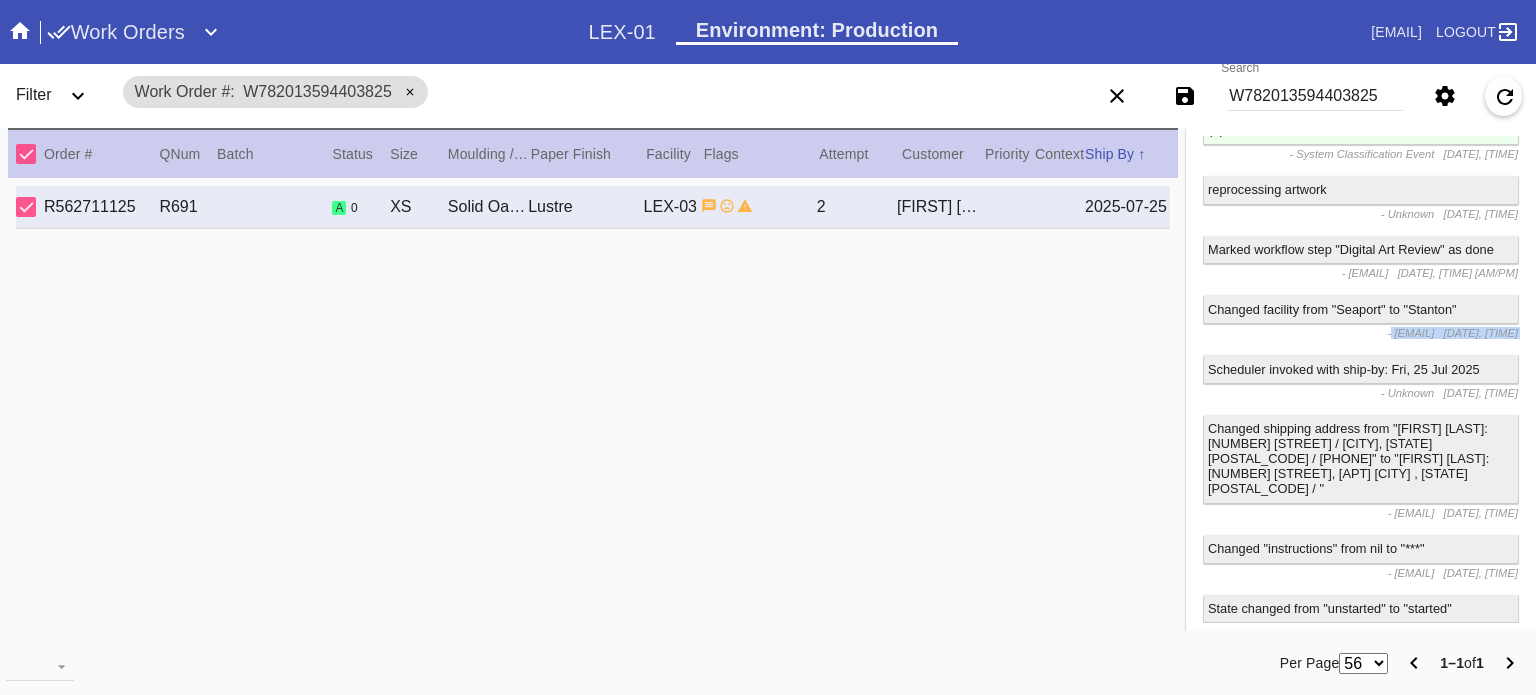 click on "[DATE], [TIME]" at bounding box center [1481, 333] 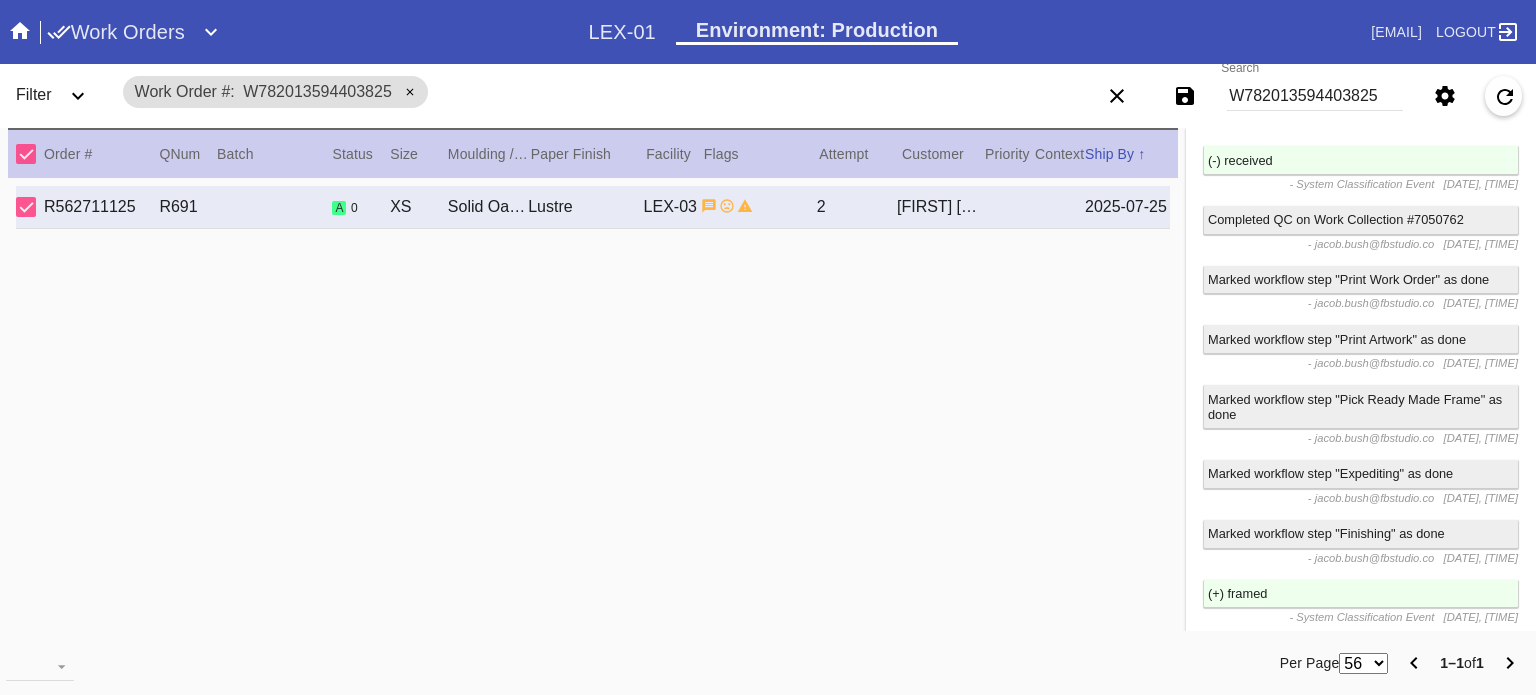 scroll, scrollTop: 1776, scrollLeft: 0, axis: vertical 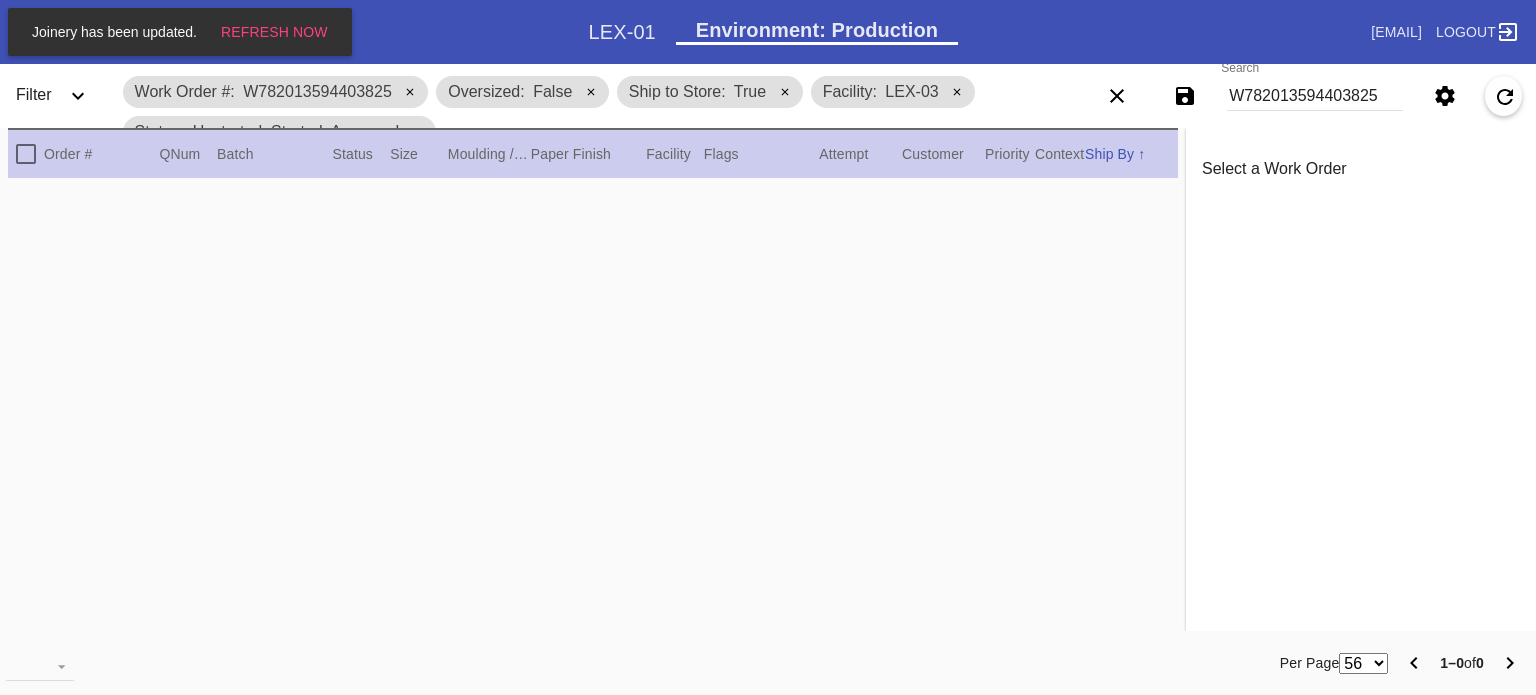 click on "W782013594403825" at bounding box center [317, 91] 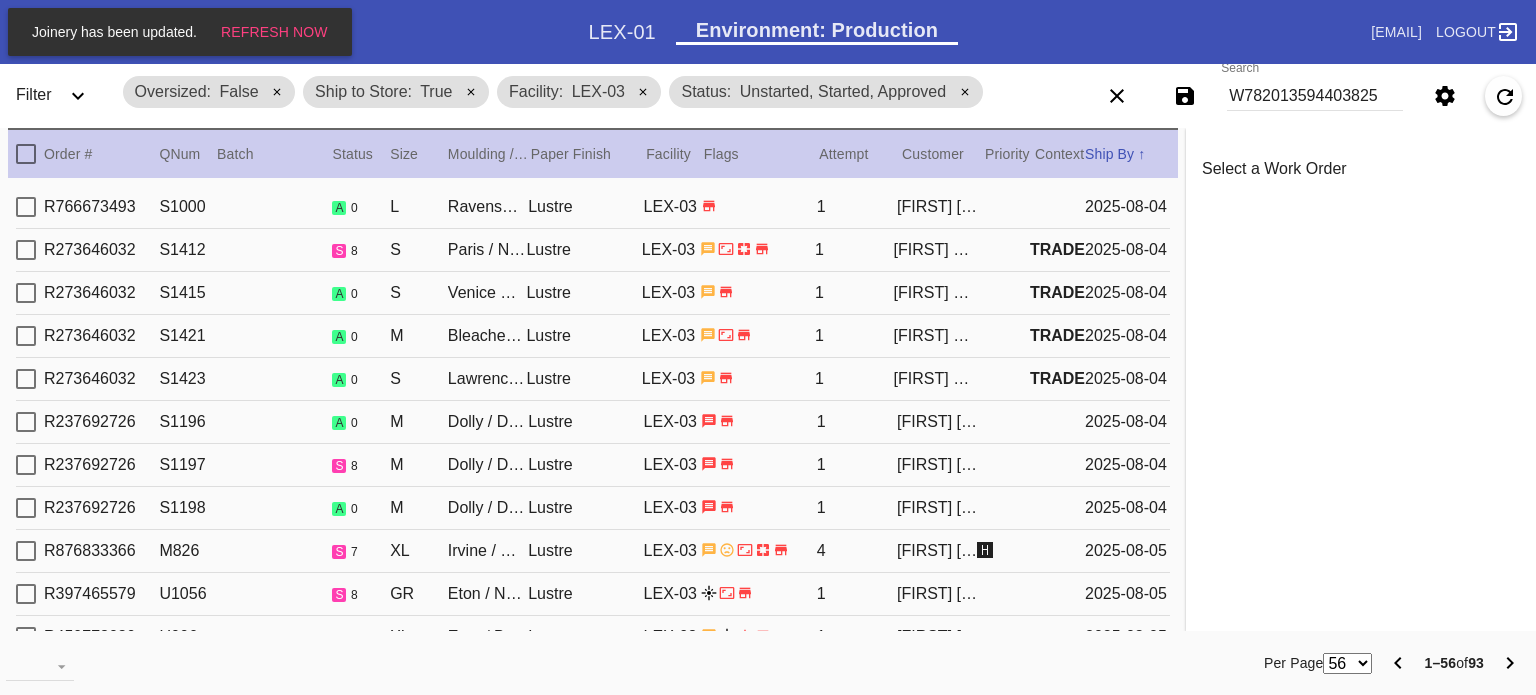 click on "R766673493 S1000 a   0 L Ravenswood / Dove White Lustre LEX-03 1 [FIRST] [LAST]
[DATE]" at bounding box center (593, 207) 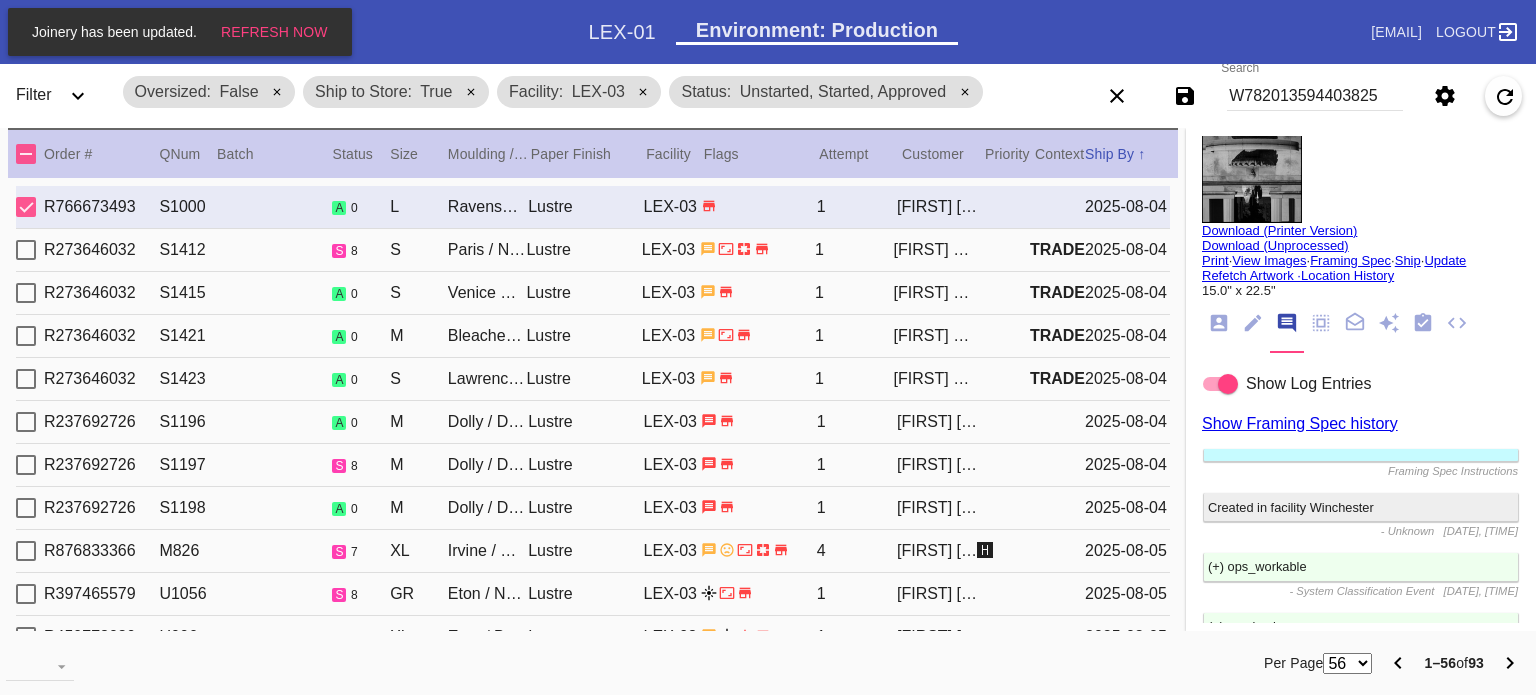 scroll, scrollTop: 0, scrollLeft: 0, axis: both 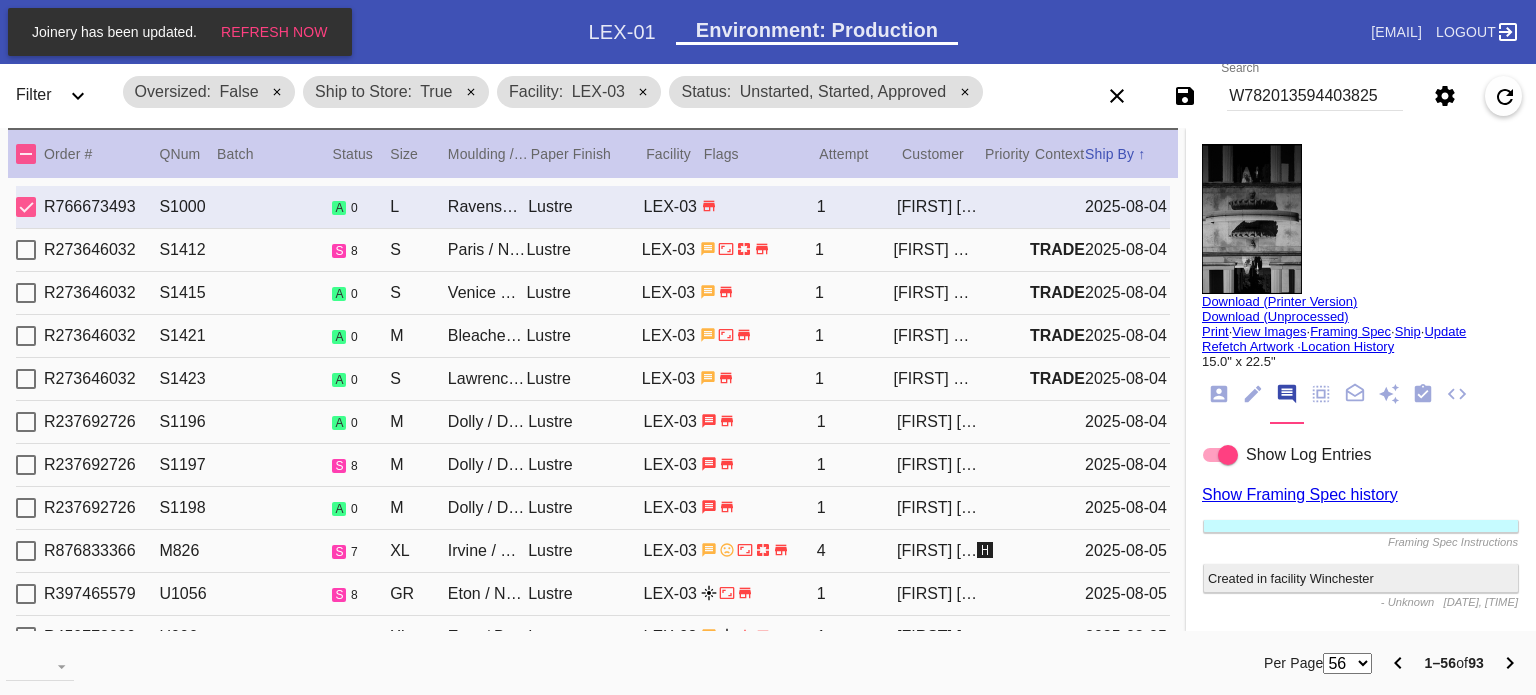 click 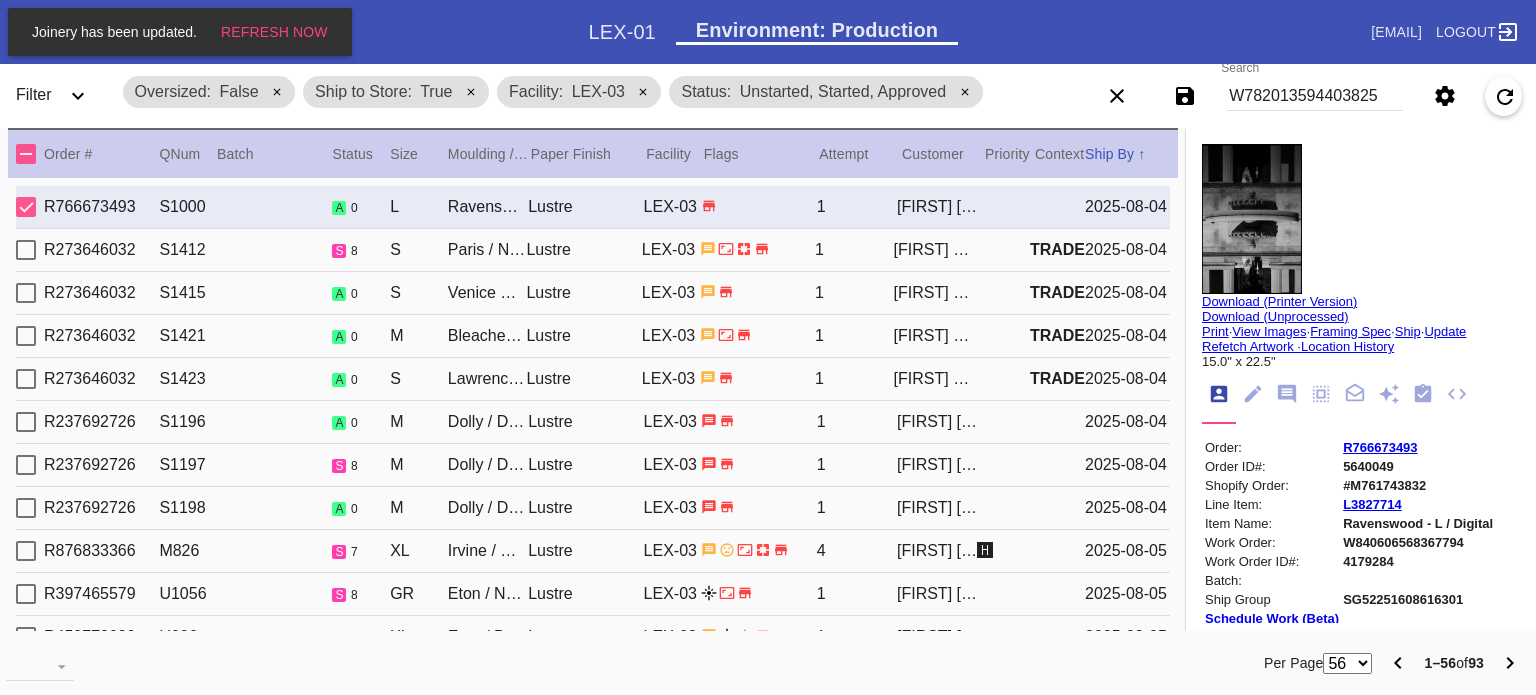 scroll, scrollTop: 24, scrollLeft: 0, axis: vertical 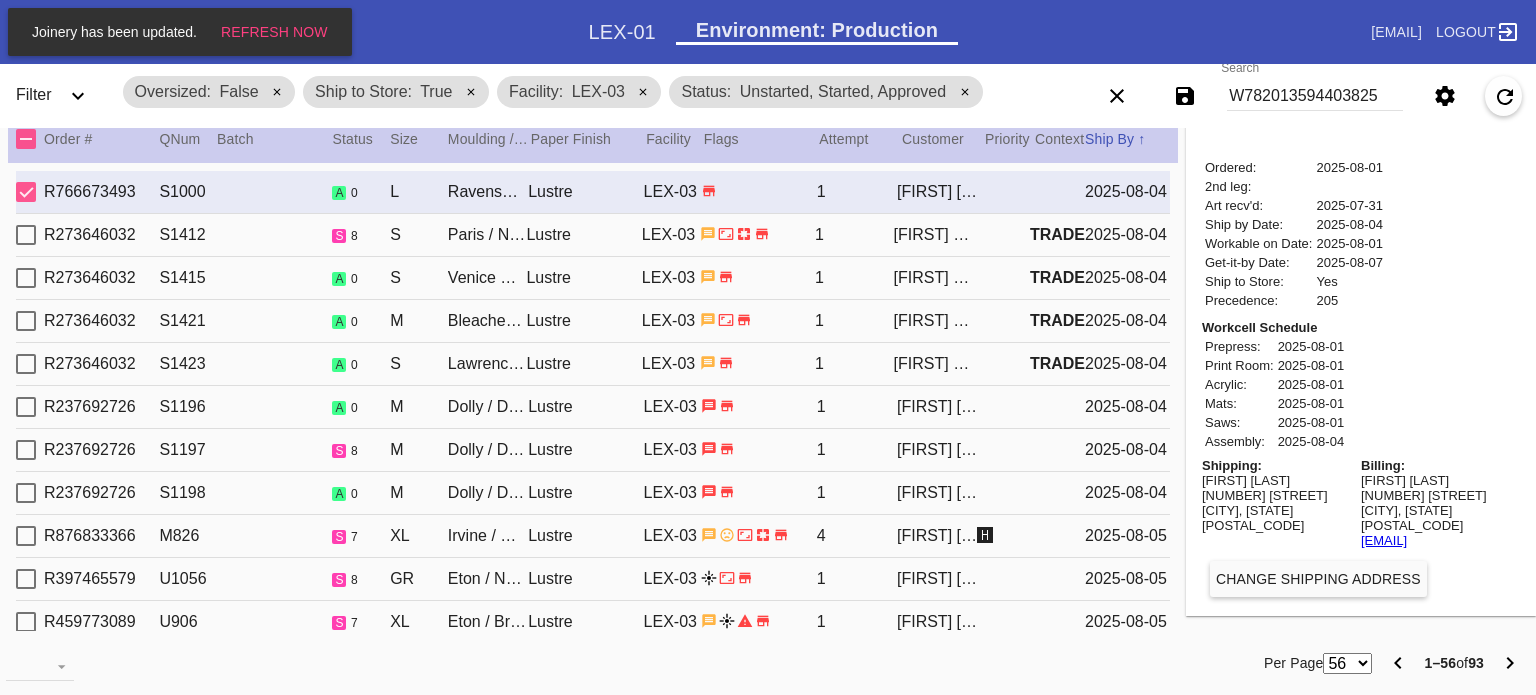 type on "***" 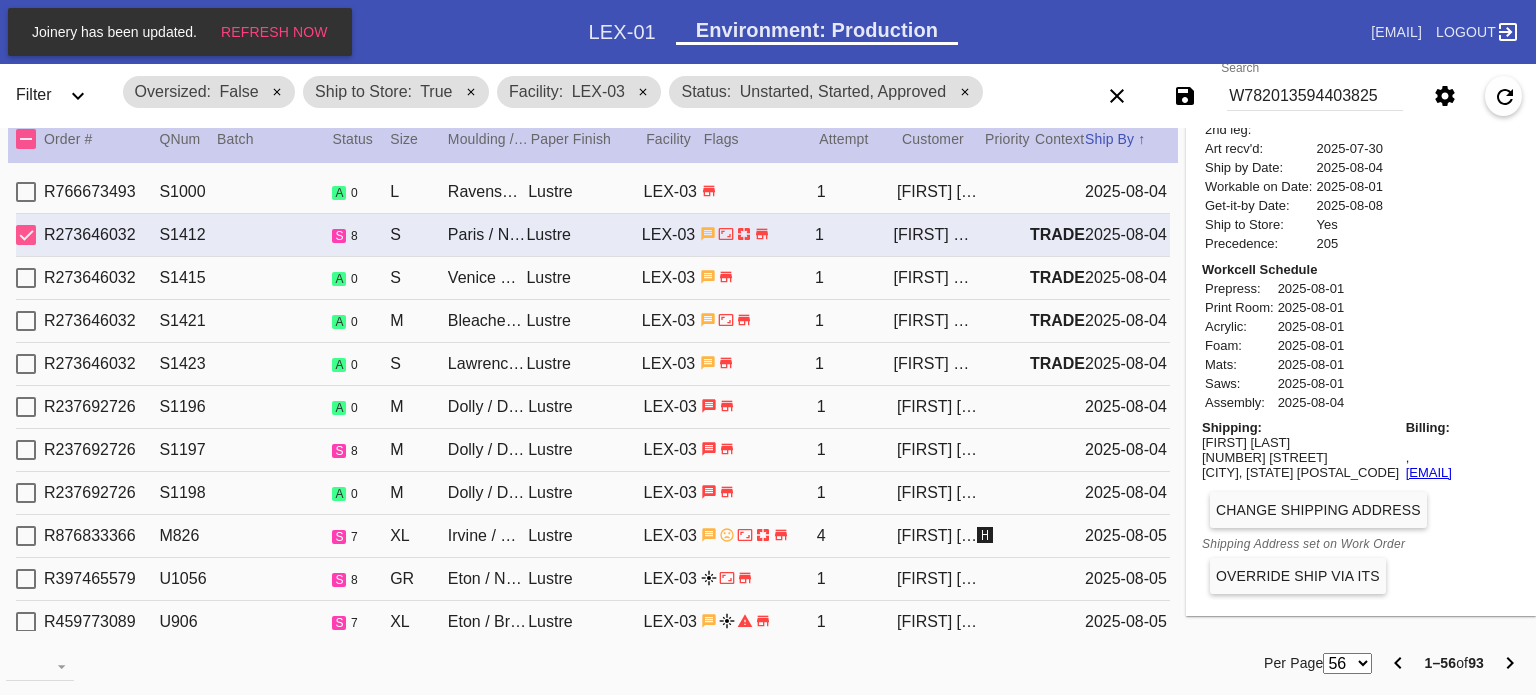 scroll, scrollTop: 948, scrollLeft: 0, axis: vertical 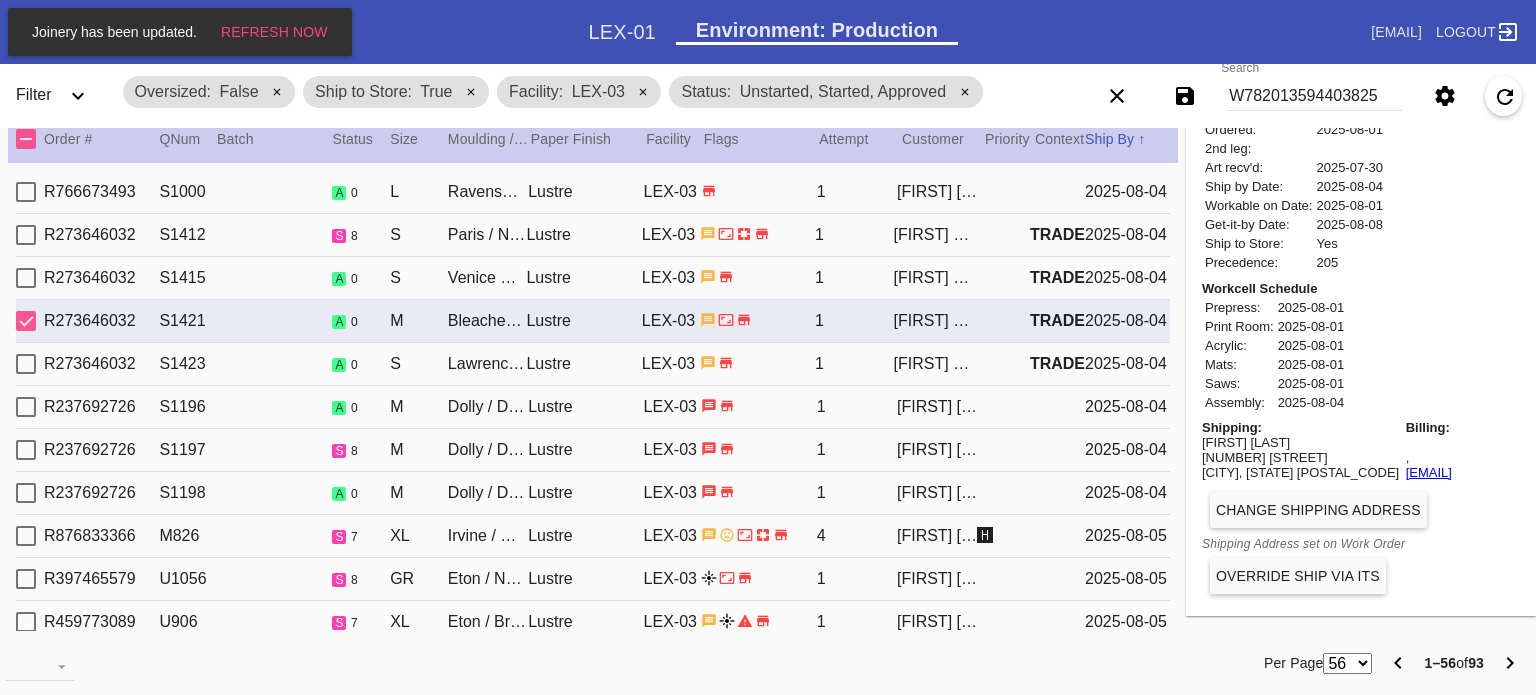 type on "***" 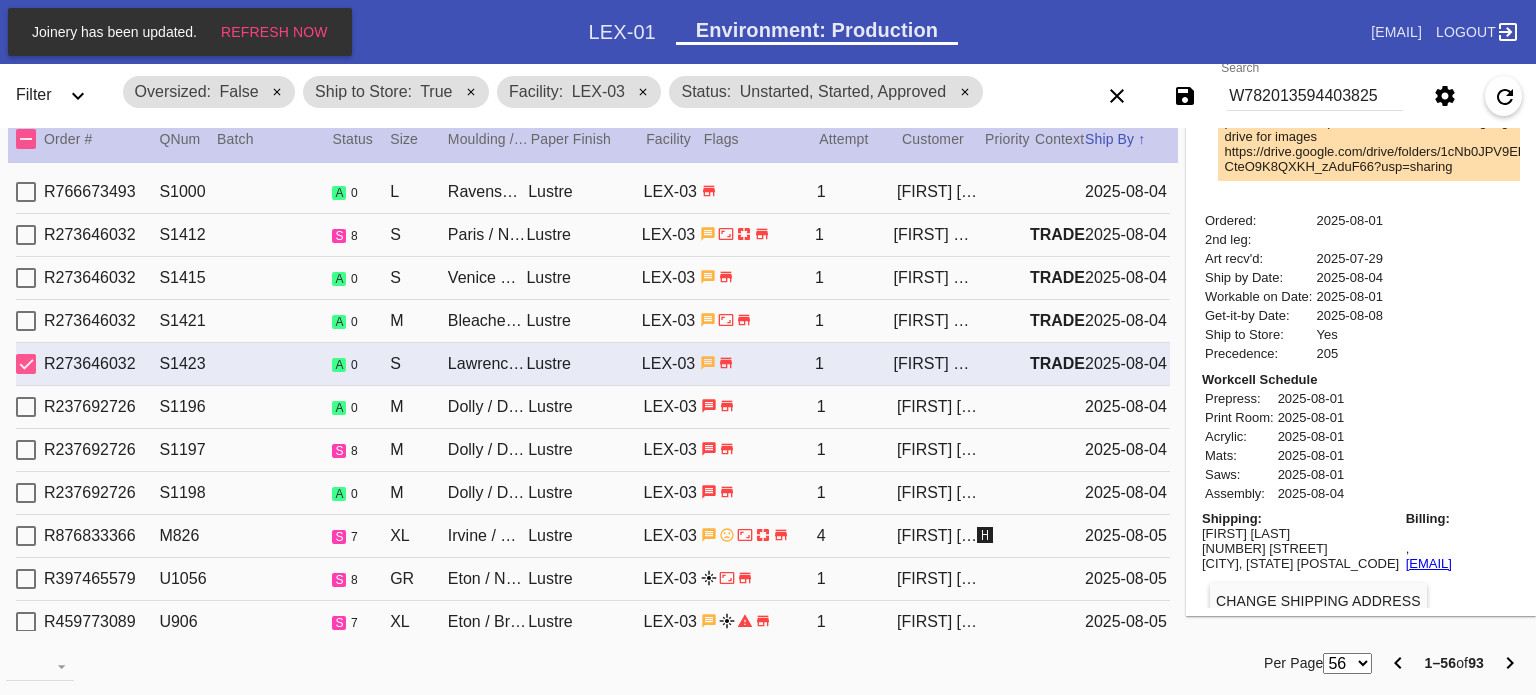 type on "CUSTOM MULTI-MAT: Adjusted image can be found at: O:\Print Room\Adjusted Files W/O#. CUSTOM MAT CAN BE FOUND AT: O:\Gunnar Shared Drive\Custom Mats W/O#" 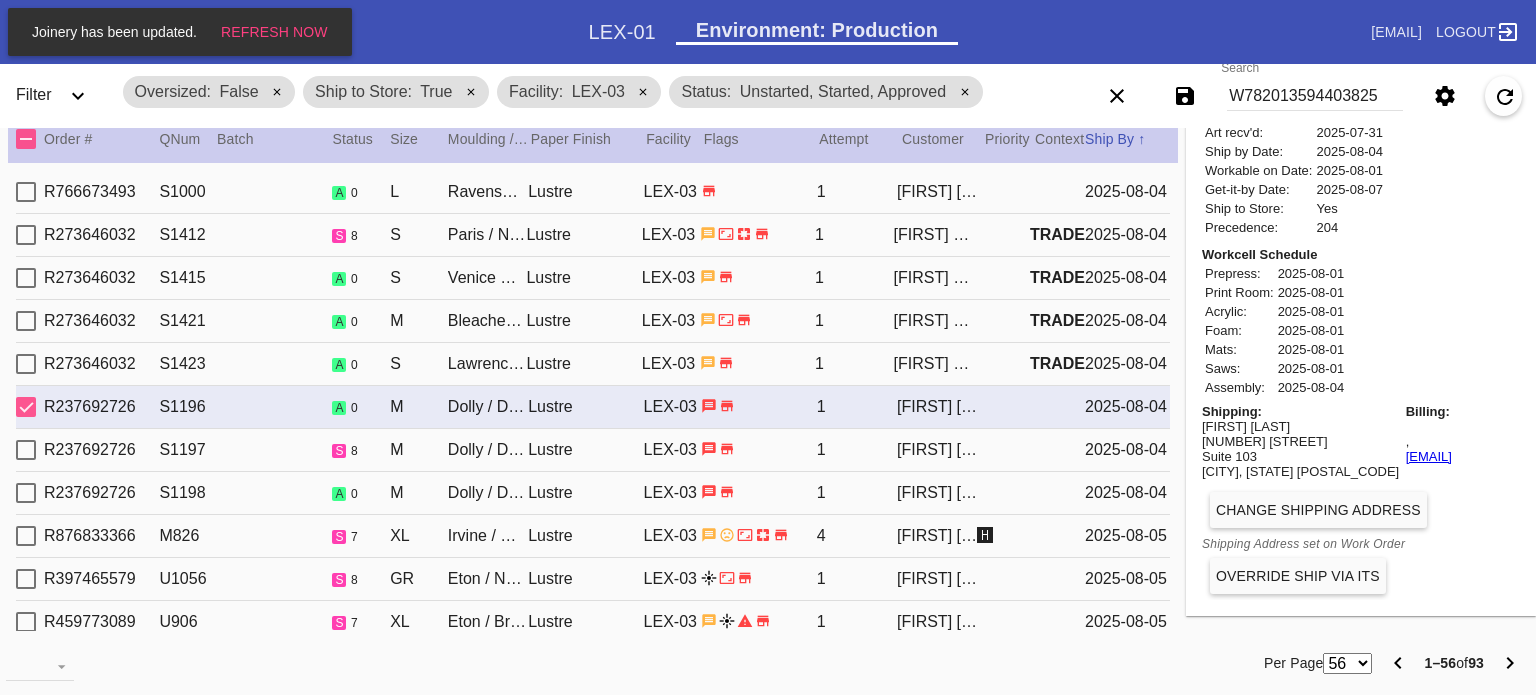 type 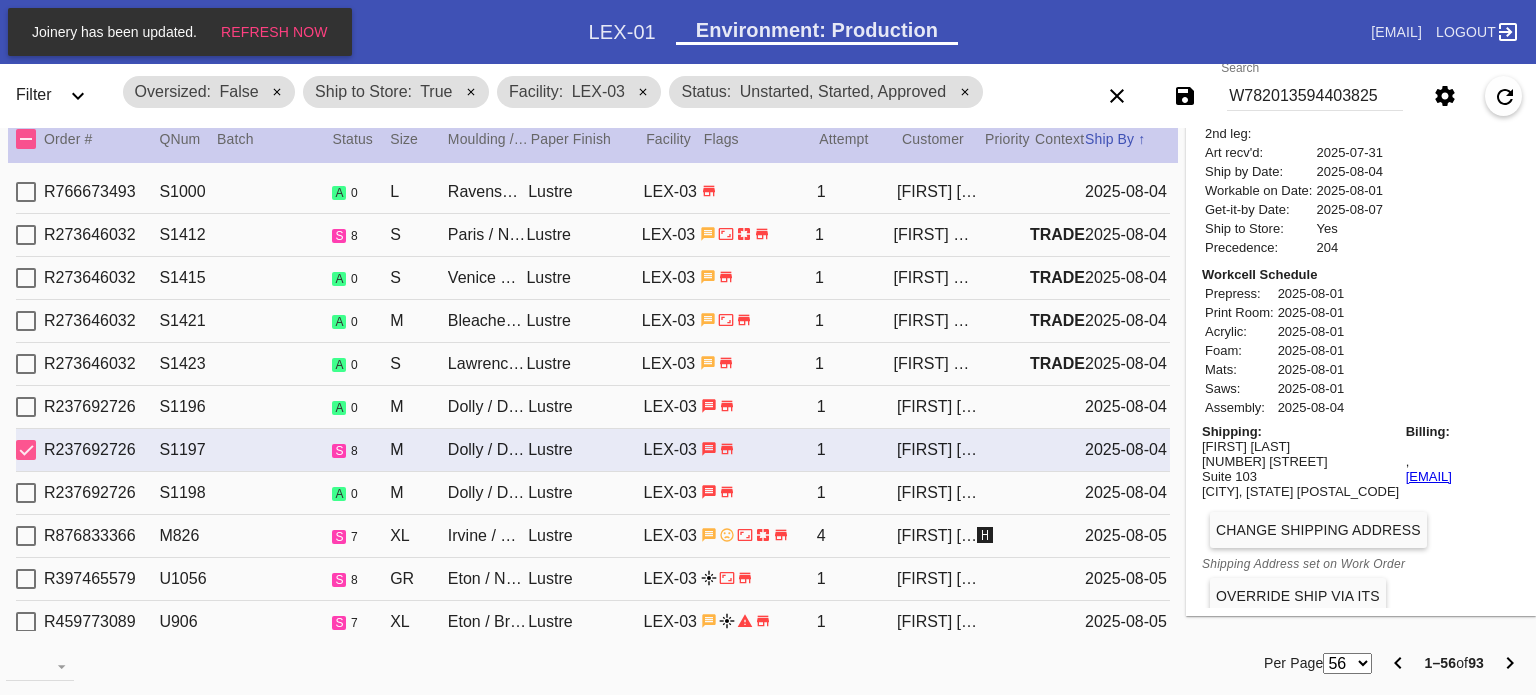 scroll, scrollTop: 952, scrollLeft: 0, axis: vertical 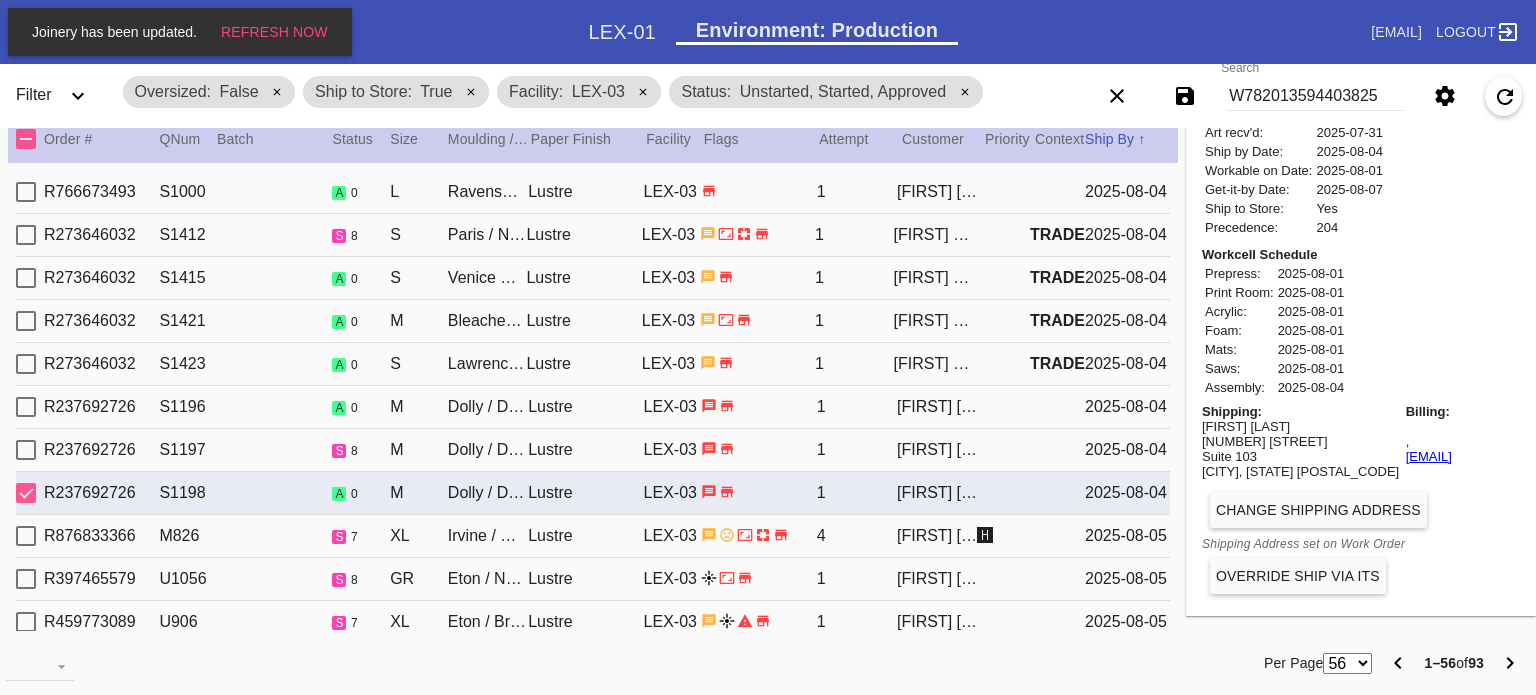 type 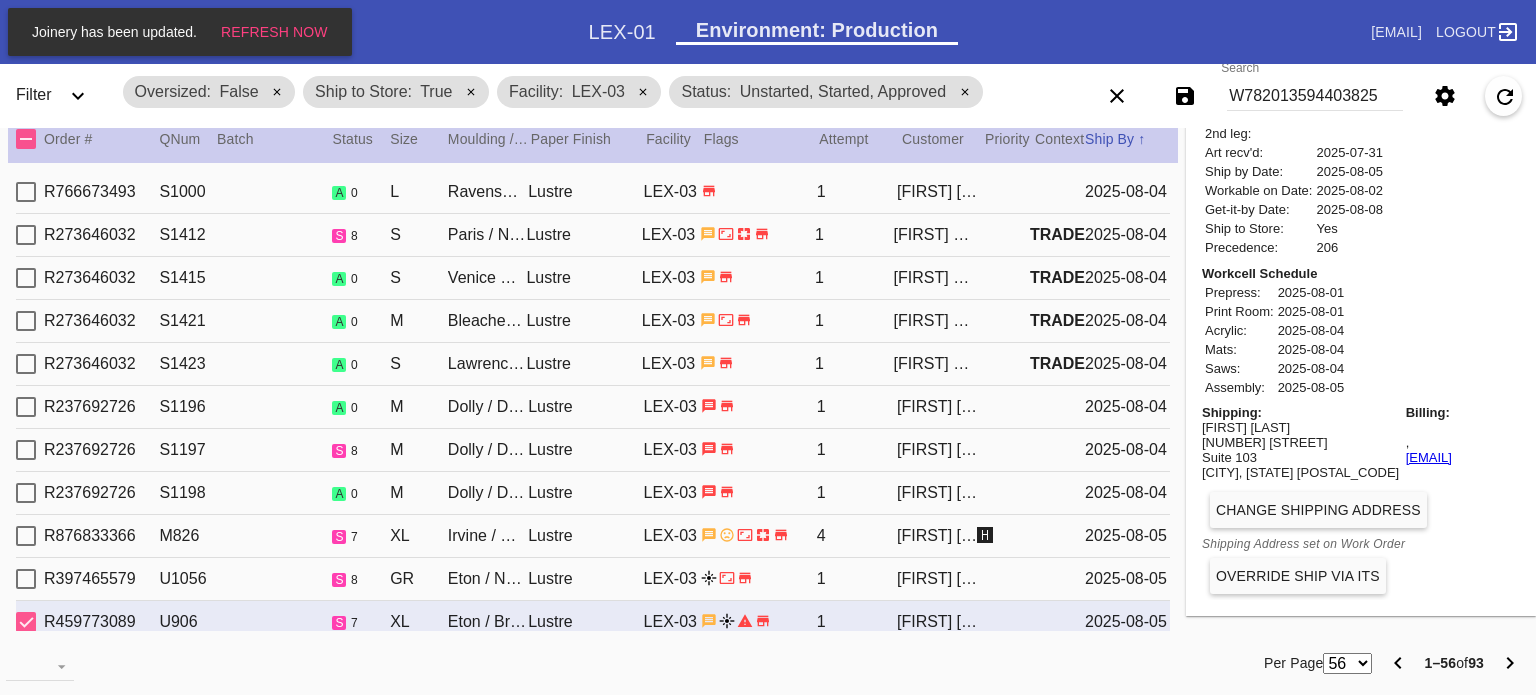 type on "***" 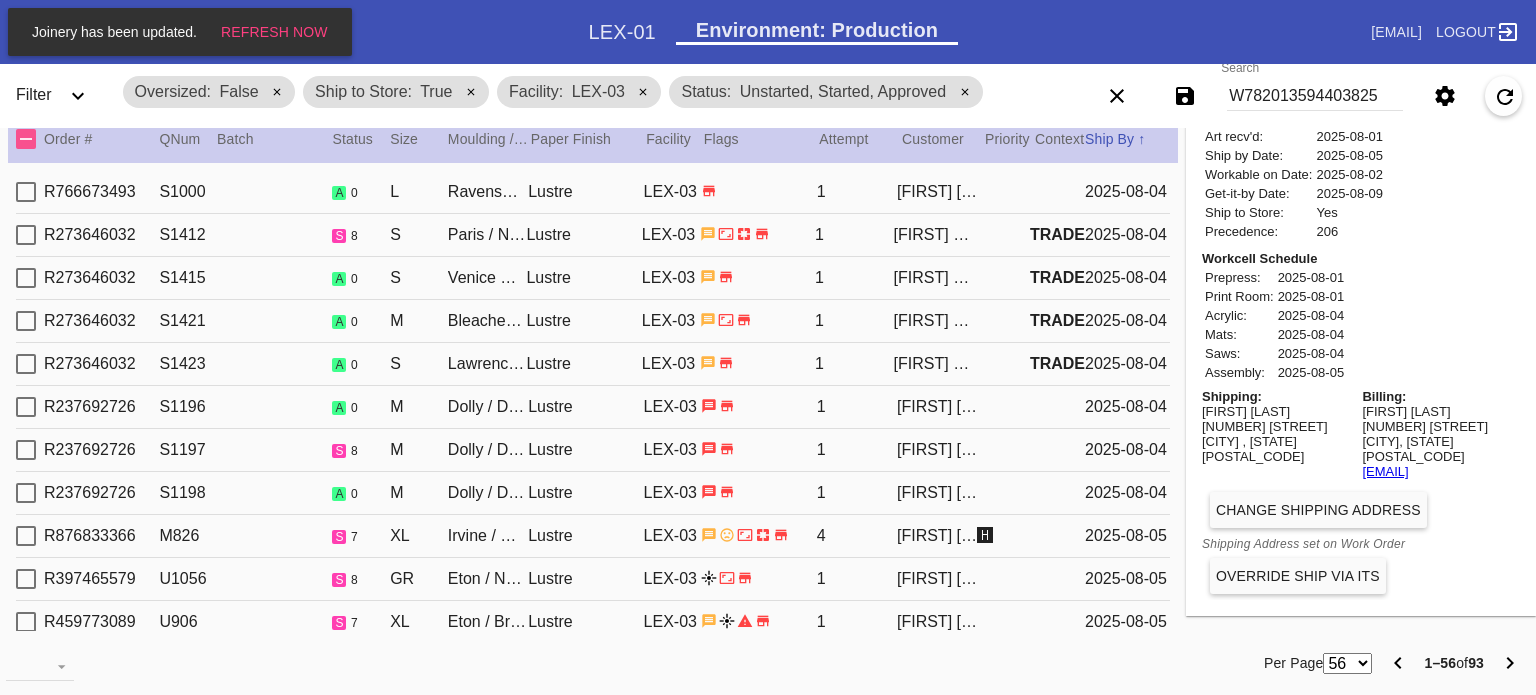 type 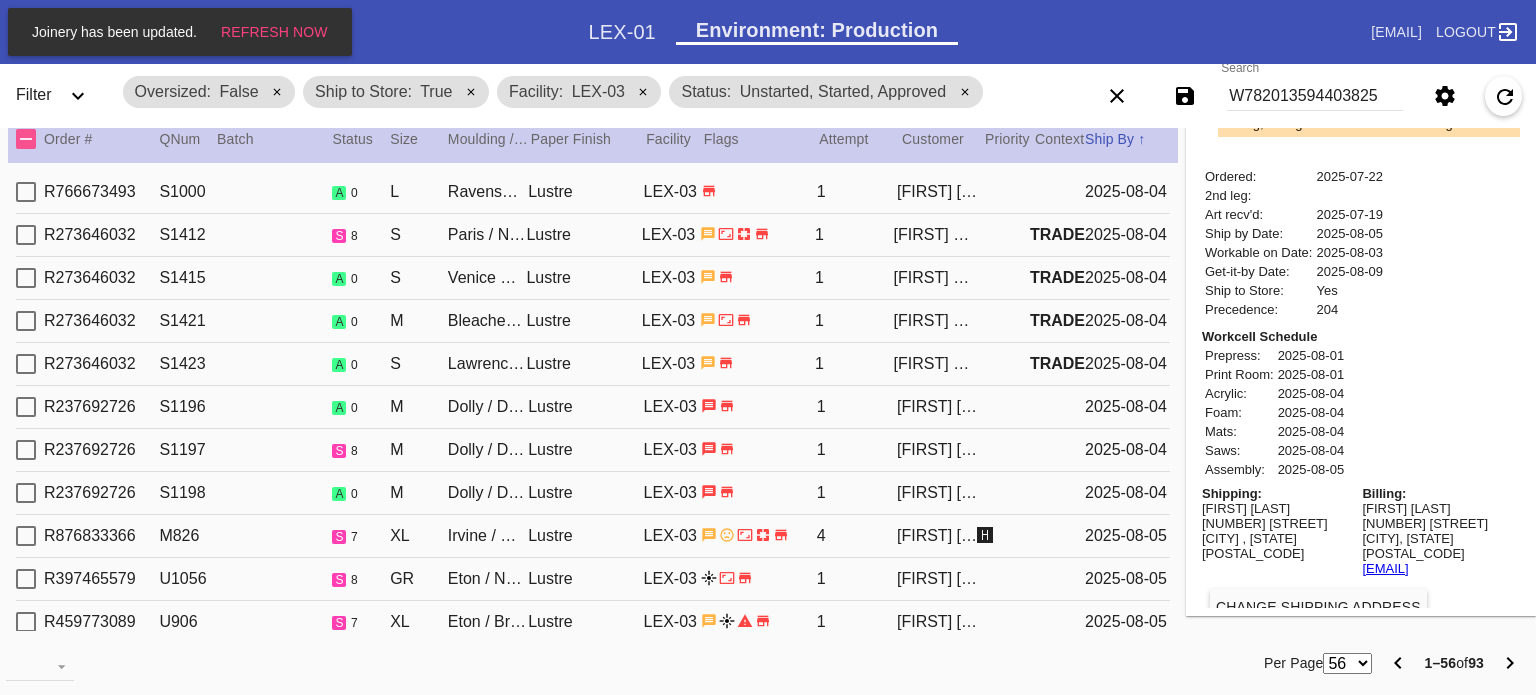type on "***" 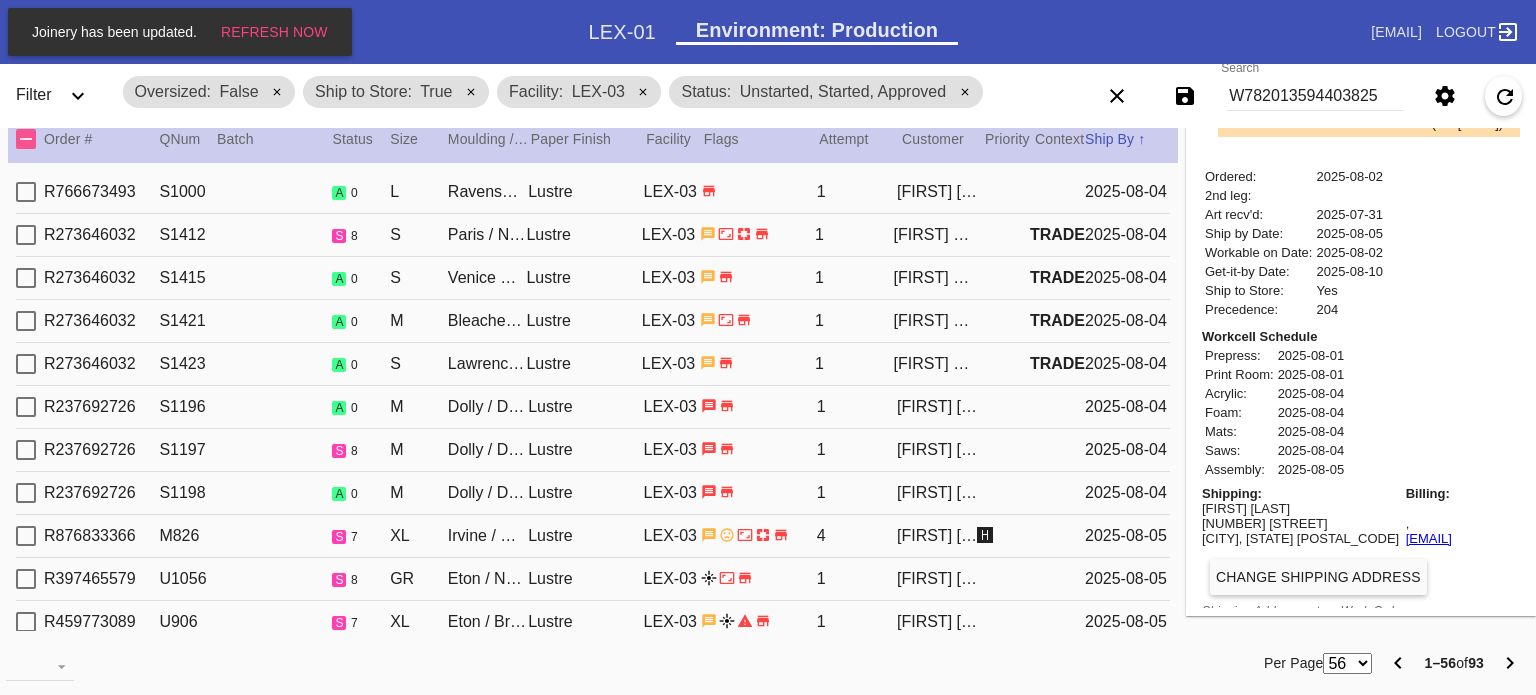 scroll, scrollTop: 876, scrollLeft: 0, axis: vertical 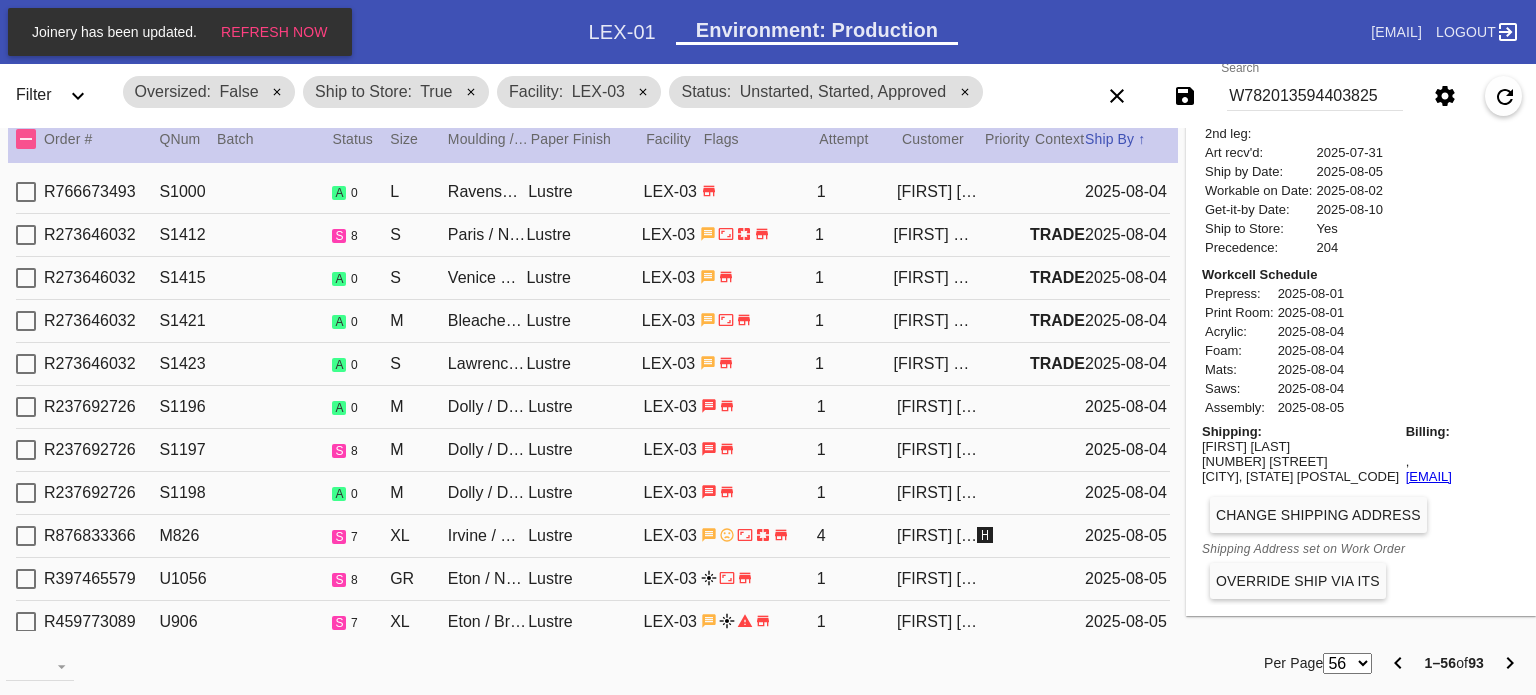 type on "3.9375" 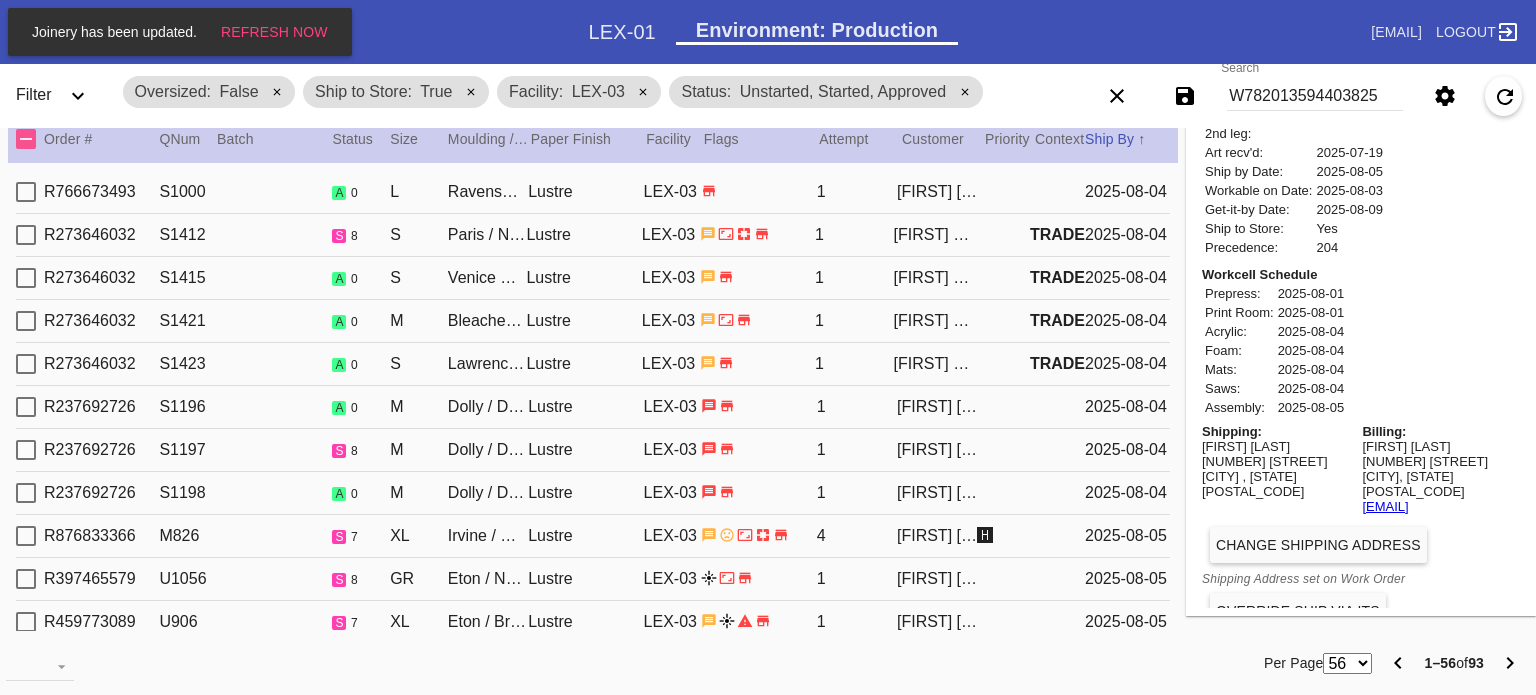 scroll, scrollTop: 851, scrollLeft: 0, axis: vertical 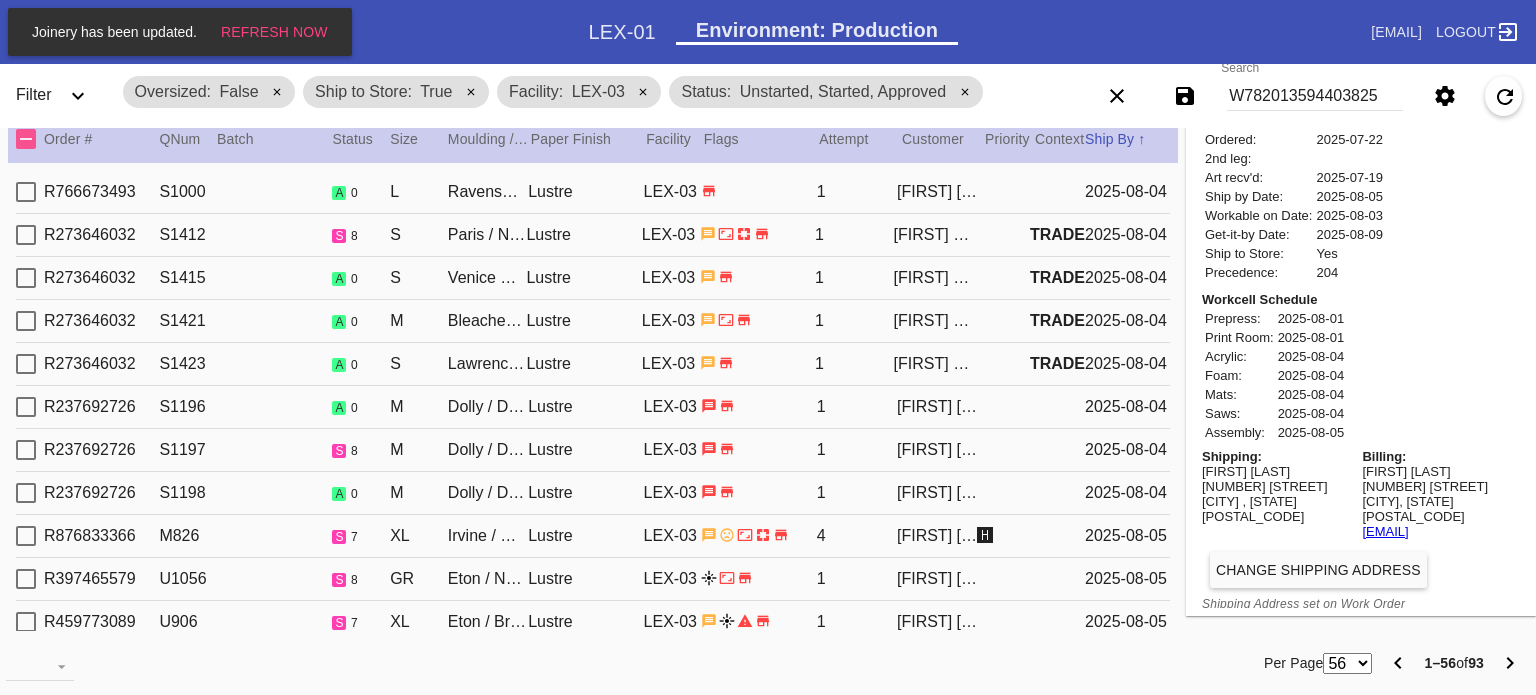 type on "3.9375" 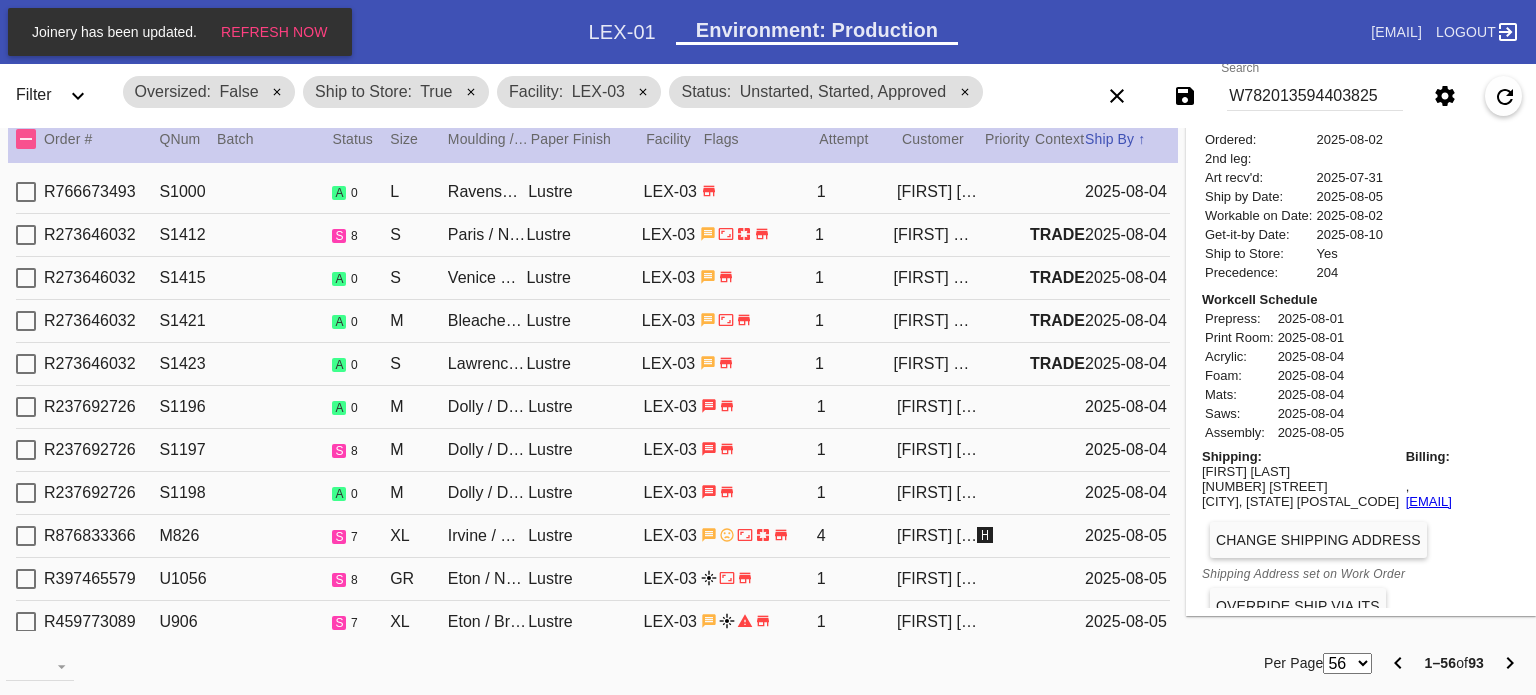 scroll, scrollTop: 876, scrollLeft: 0, axis: vertical 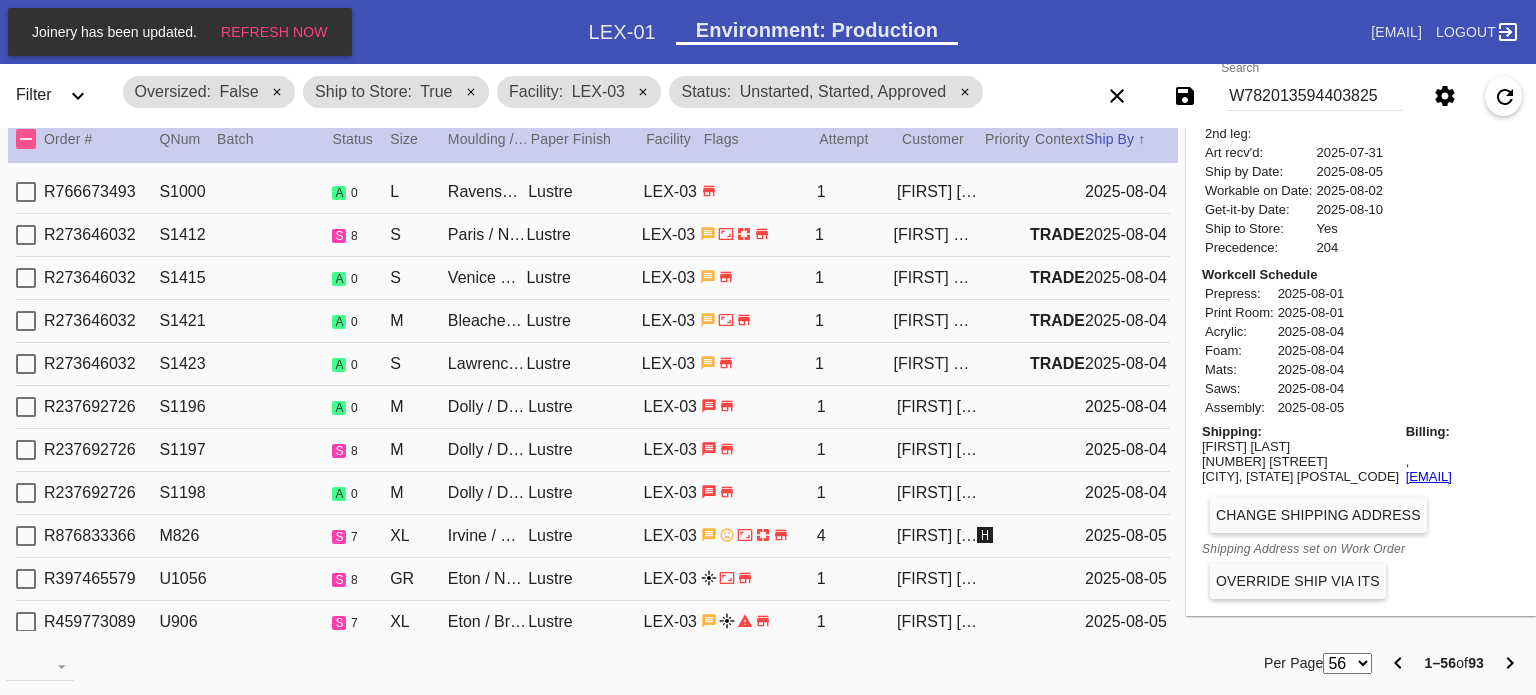 click on "Override Ship via ITS" at bounding box center (1298, 581) 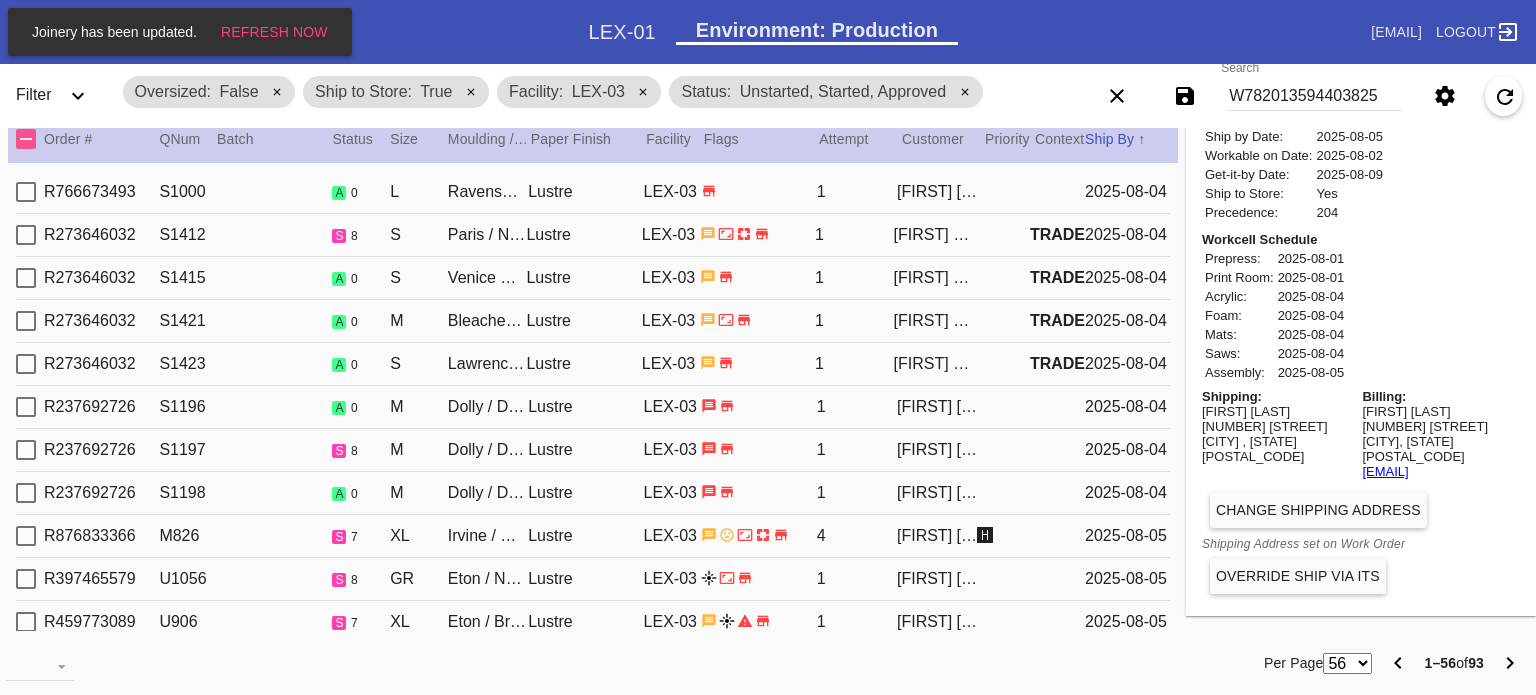 scroll, scrollTop: 787, scrollLeft: 0, axis: vertical 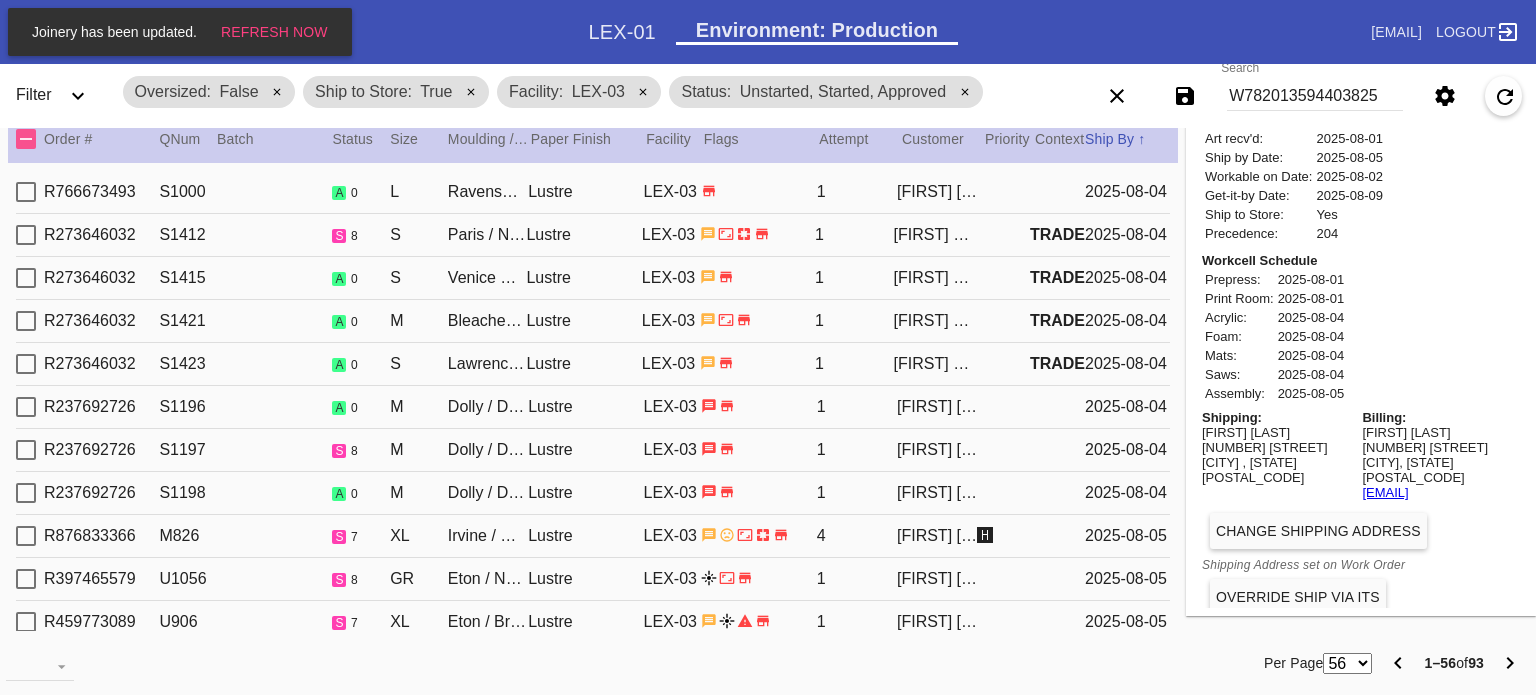type on "***" 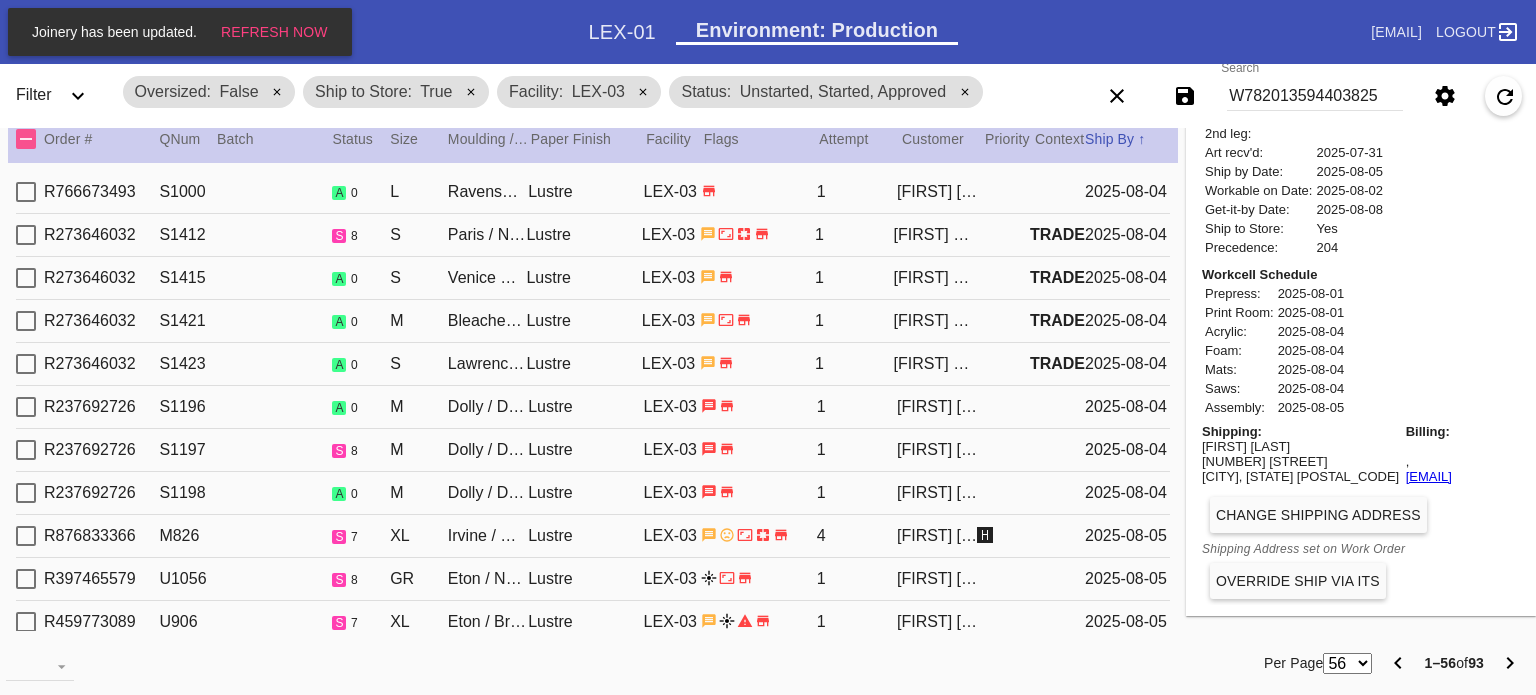 type 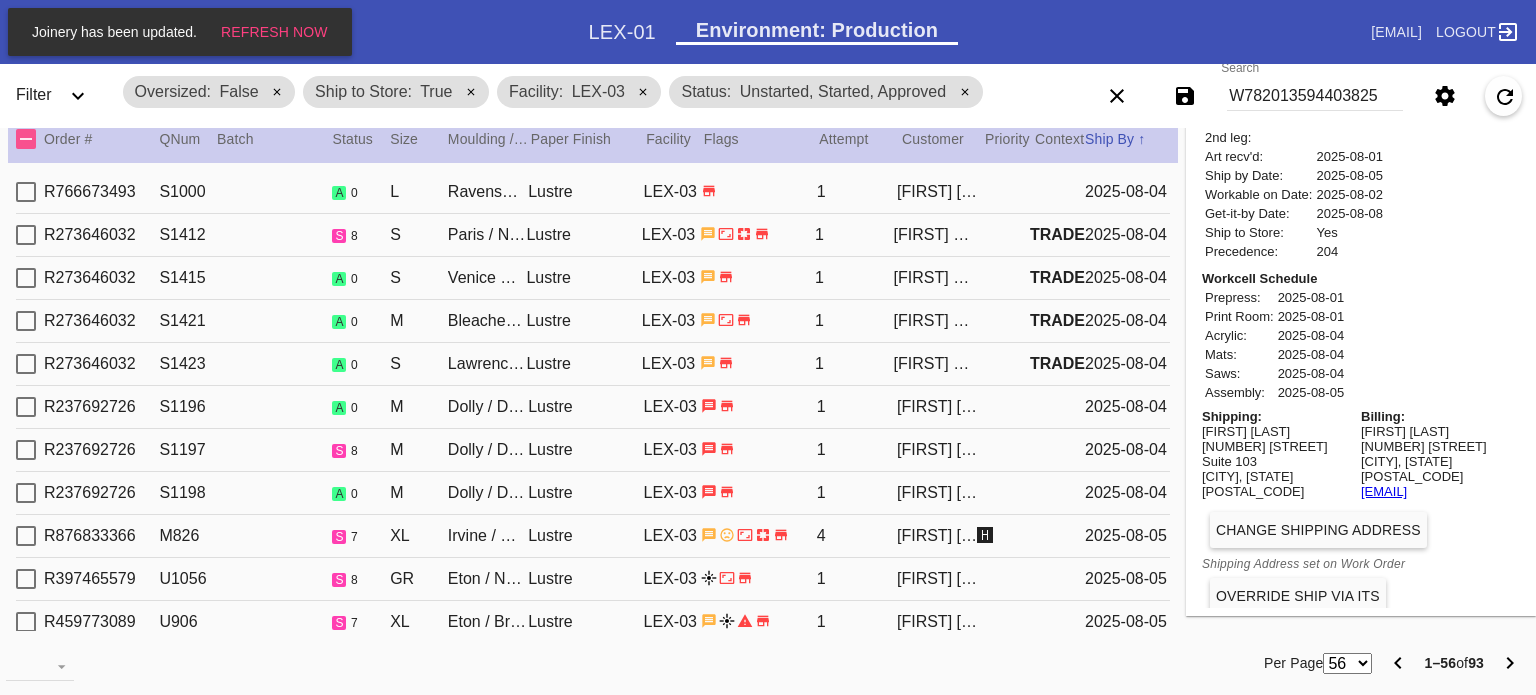 type on "2.5" 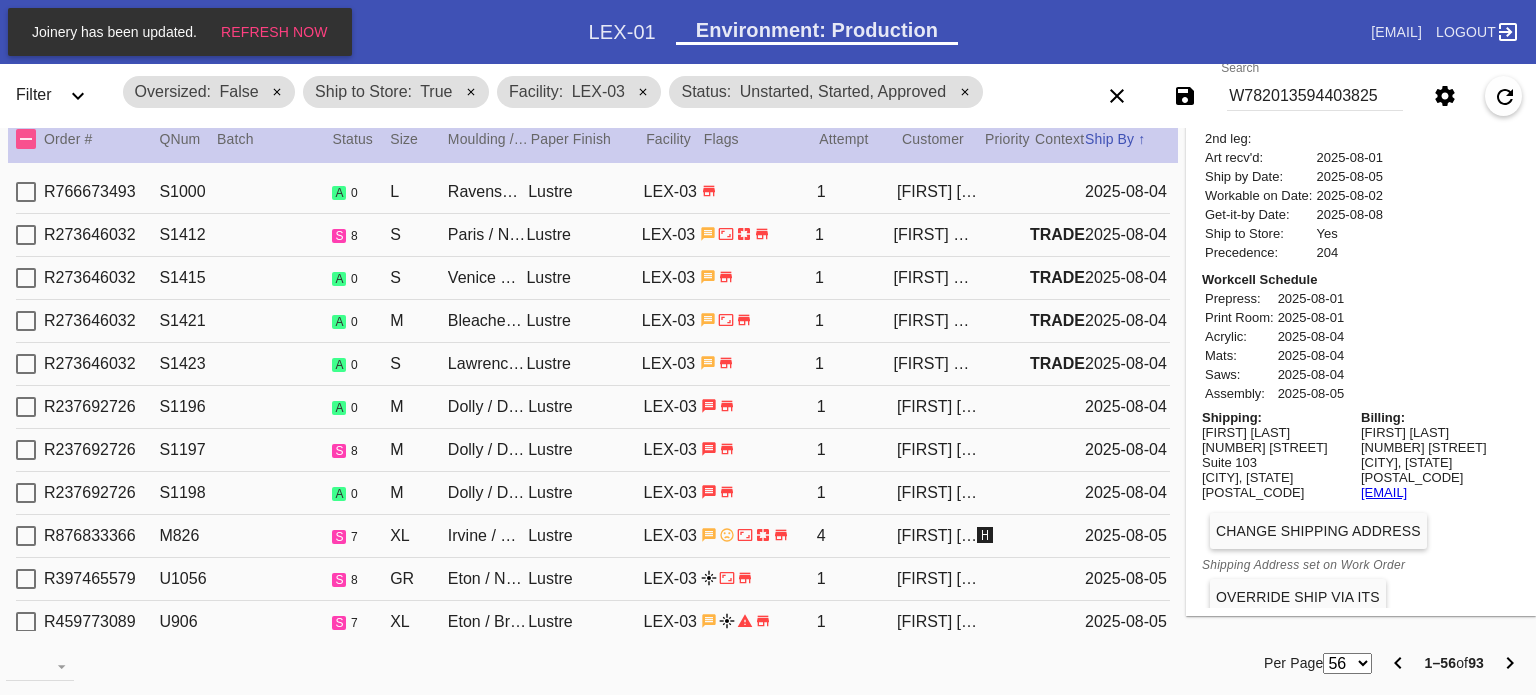 type on "2.0" 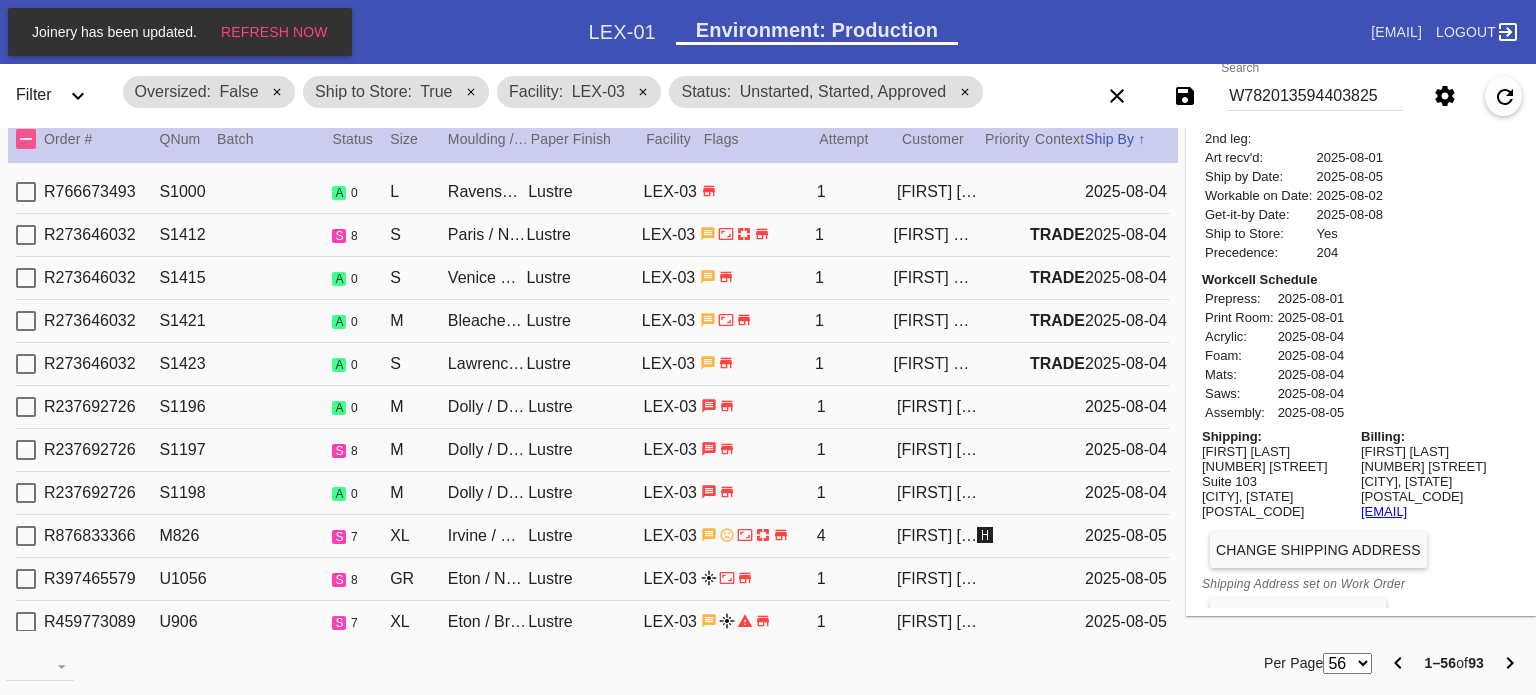 scroll, scrollTop: 787, scrollLeft: 0, axis: vertical 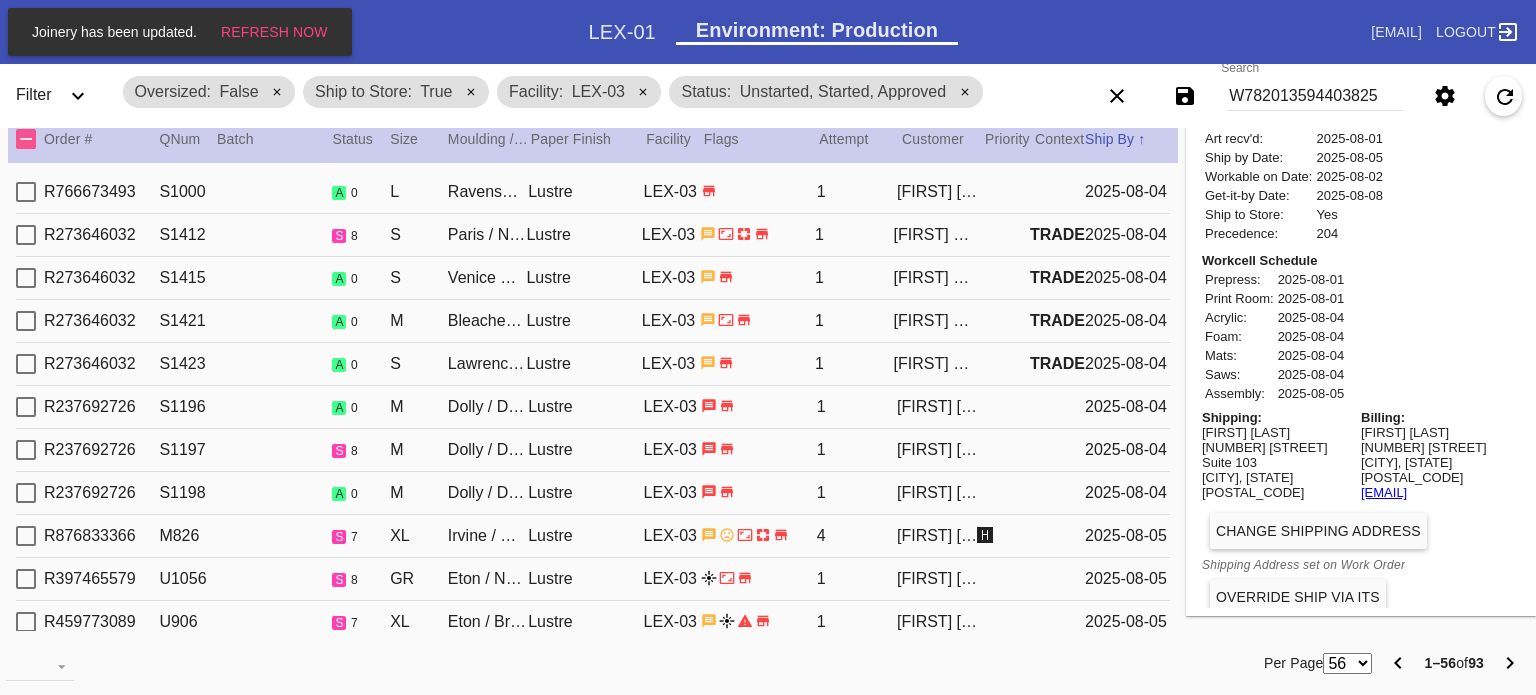 type on "5.75" 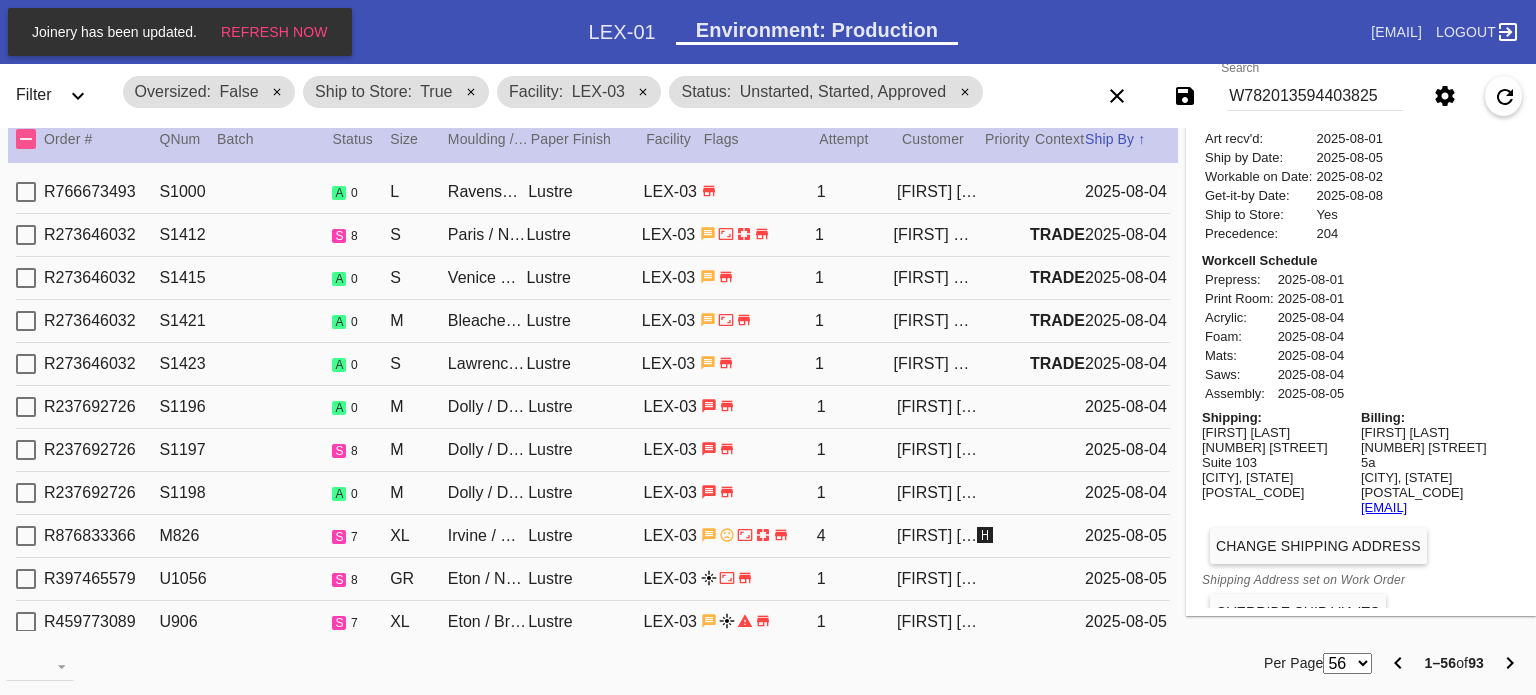 type on "1.5" 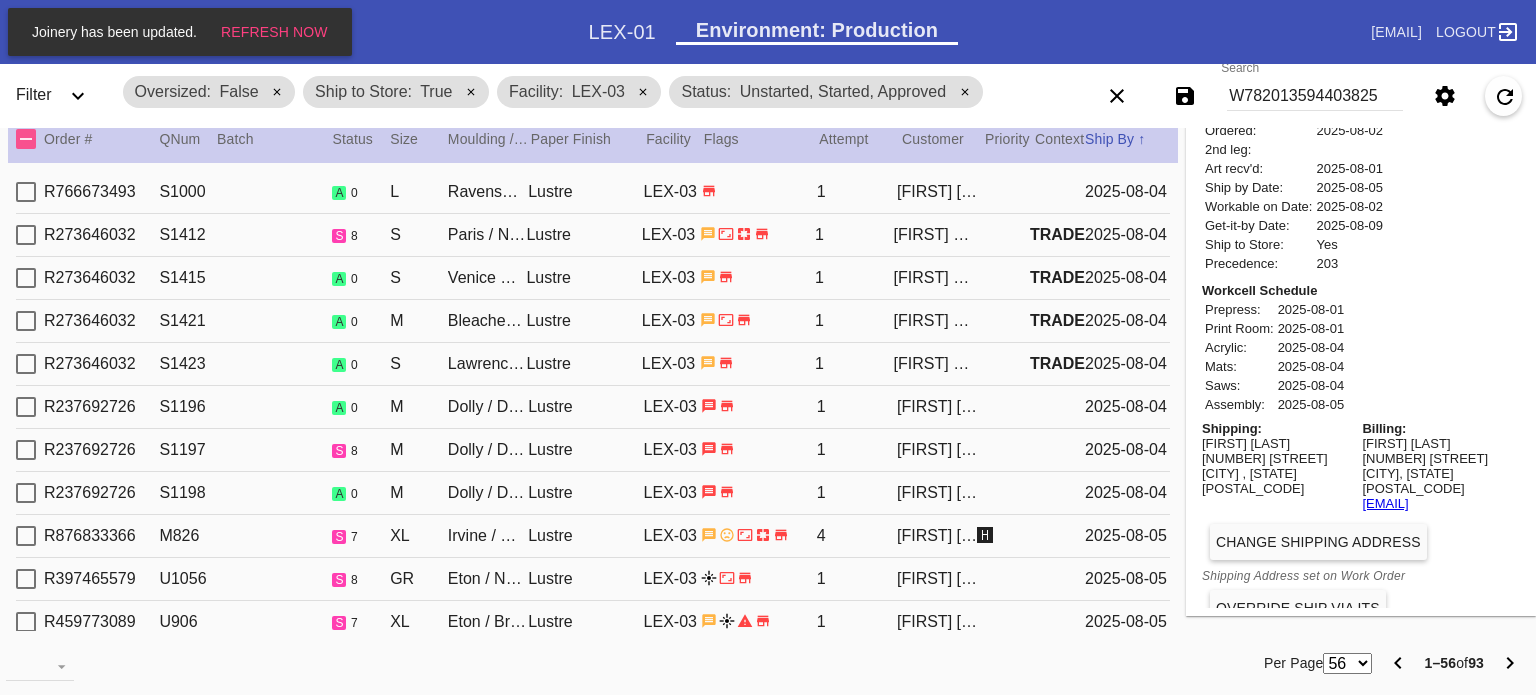 type on "2.5" 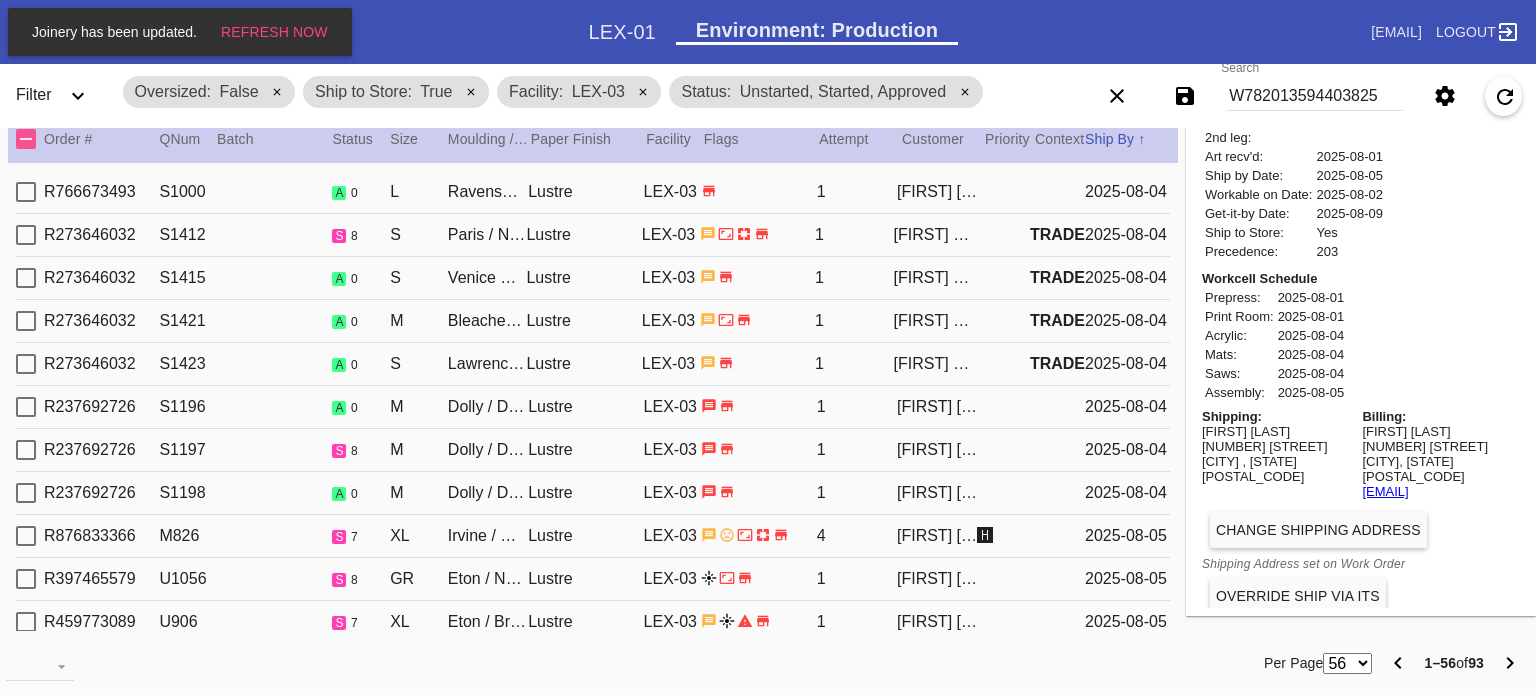 type on "2.0625" 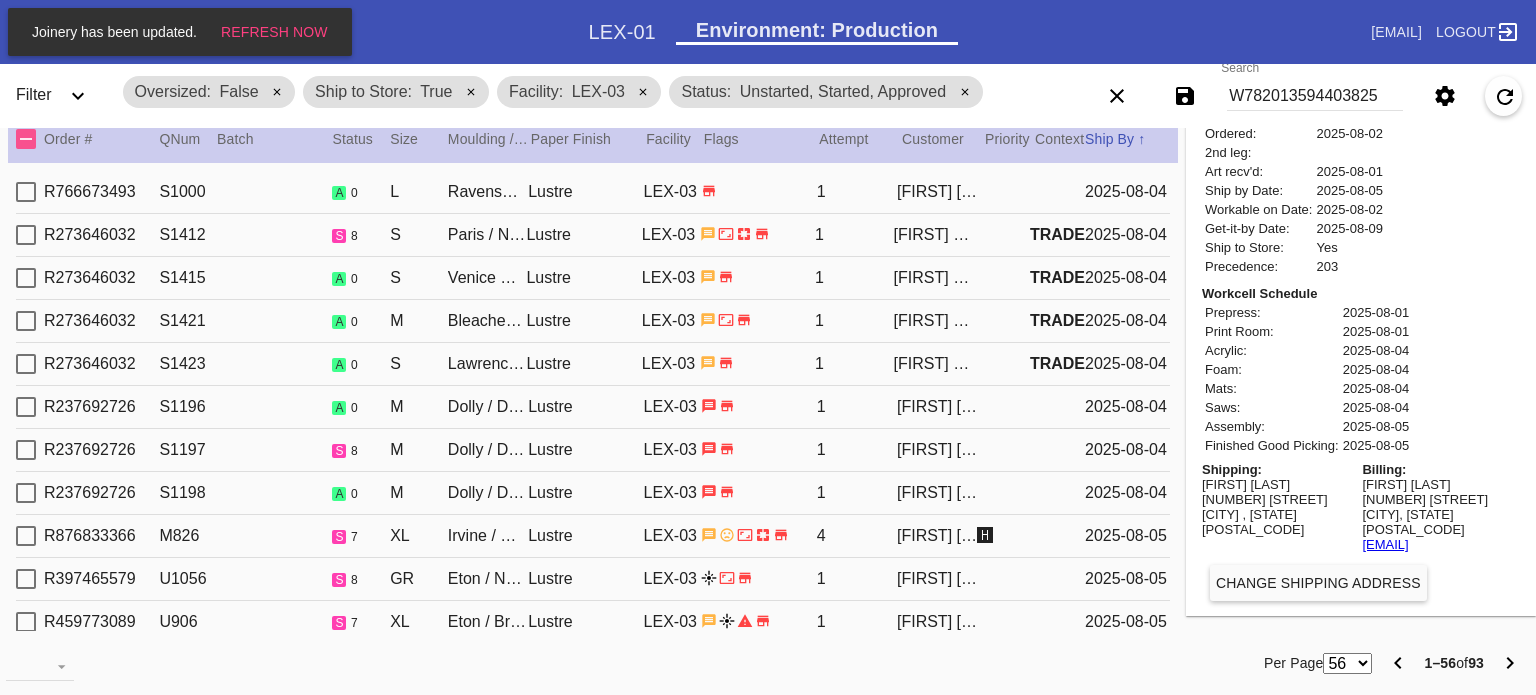 type on "colorado '[YEAR]'" 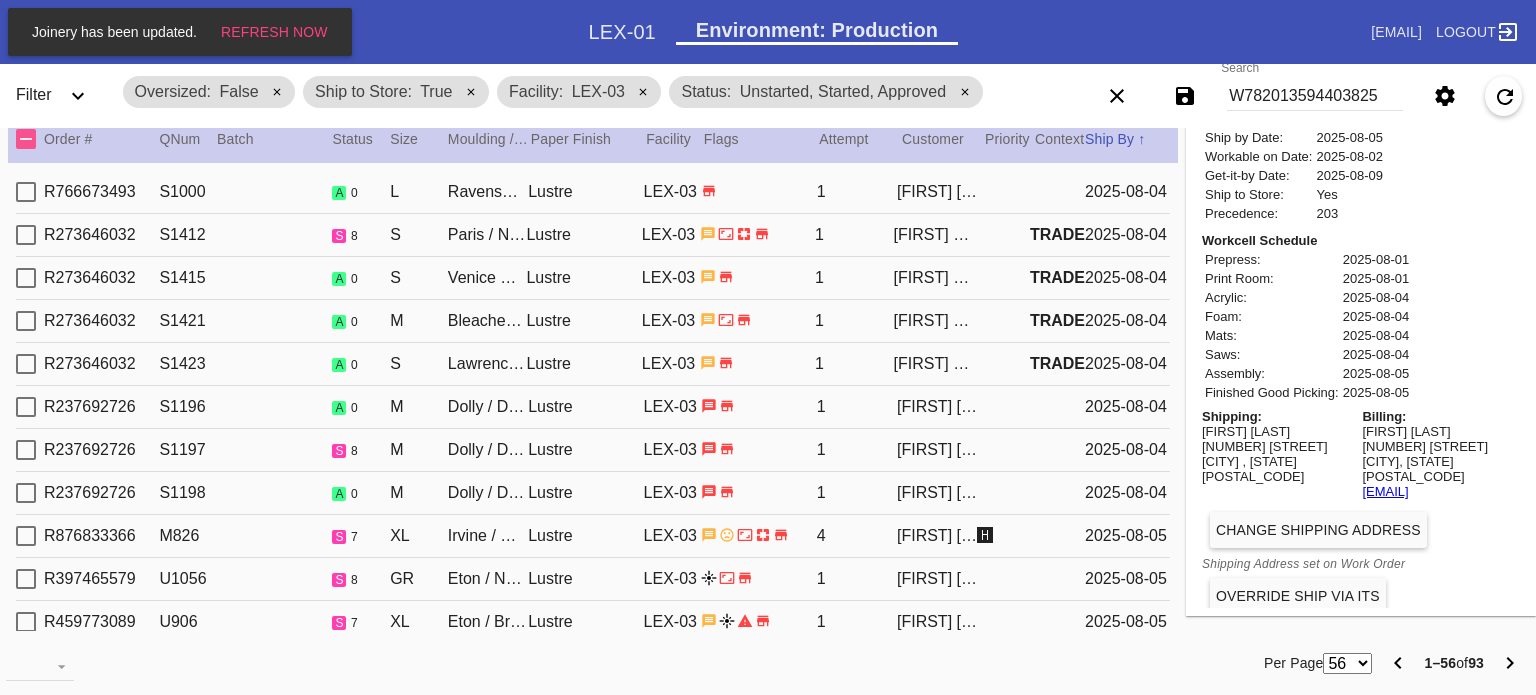 type on "3.0" 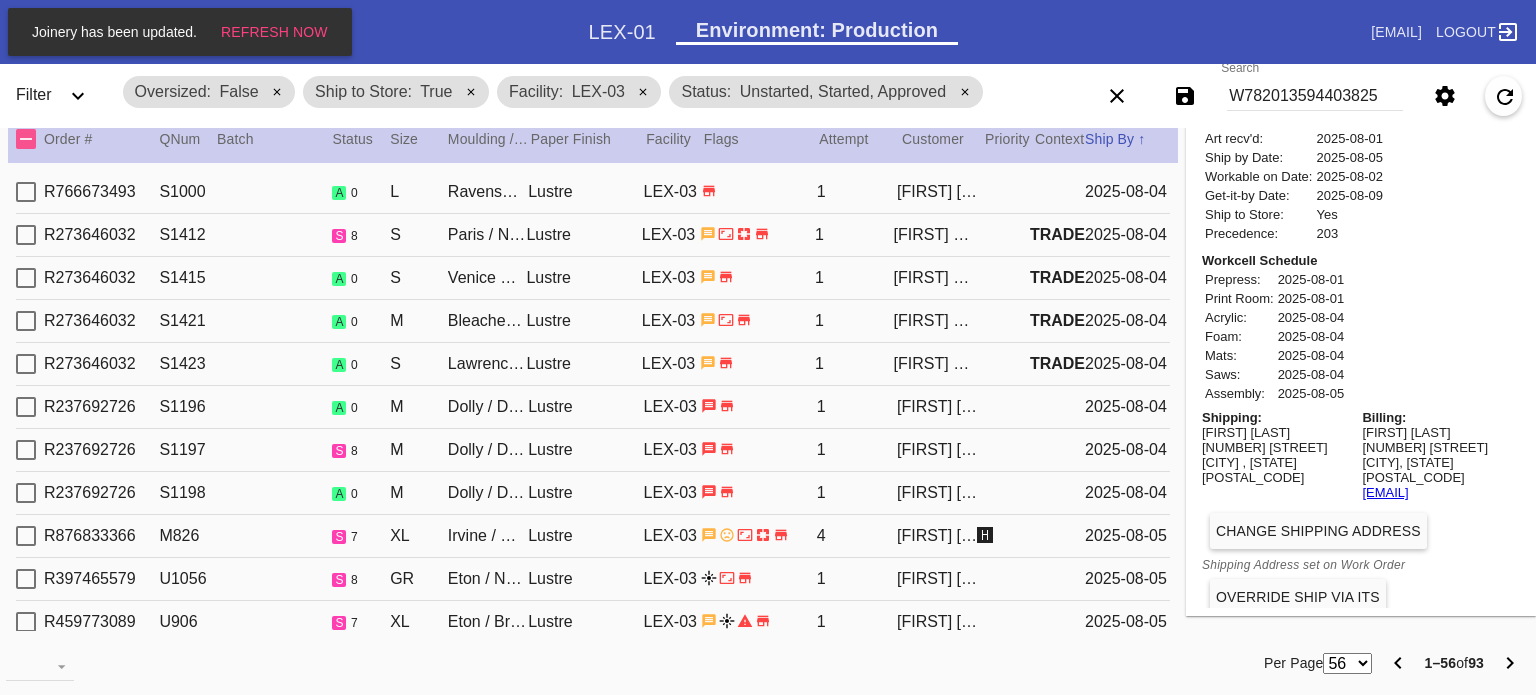type on "7/30/2025" 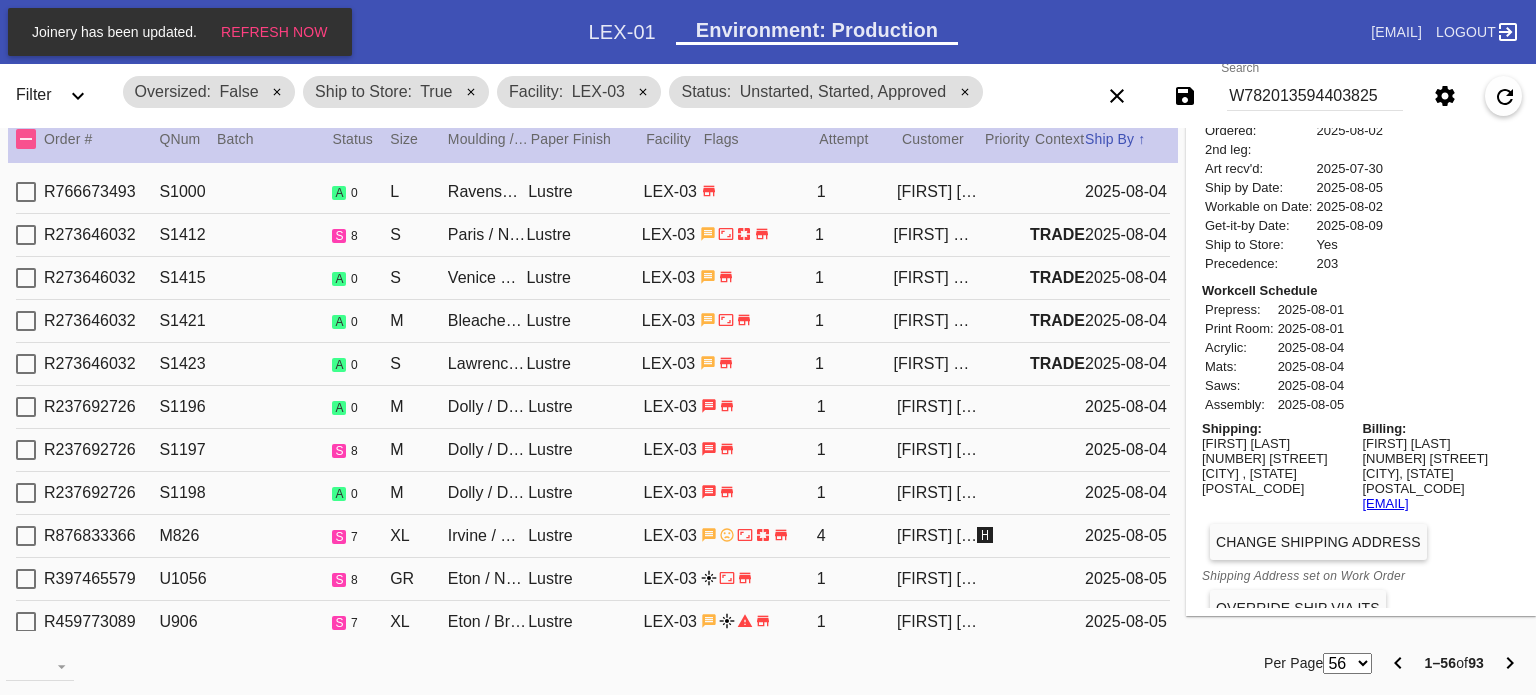 scroll, scrollTop: 799, scrollLeft: 0, axis: vertical 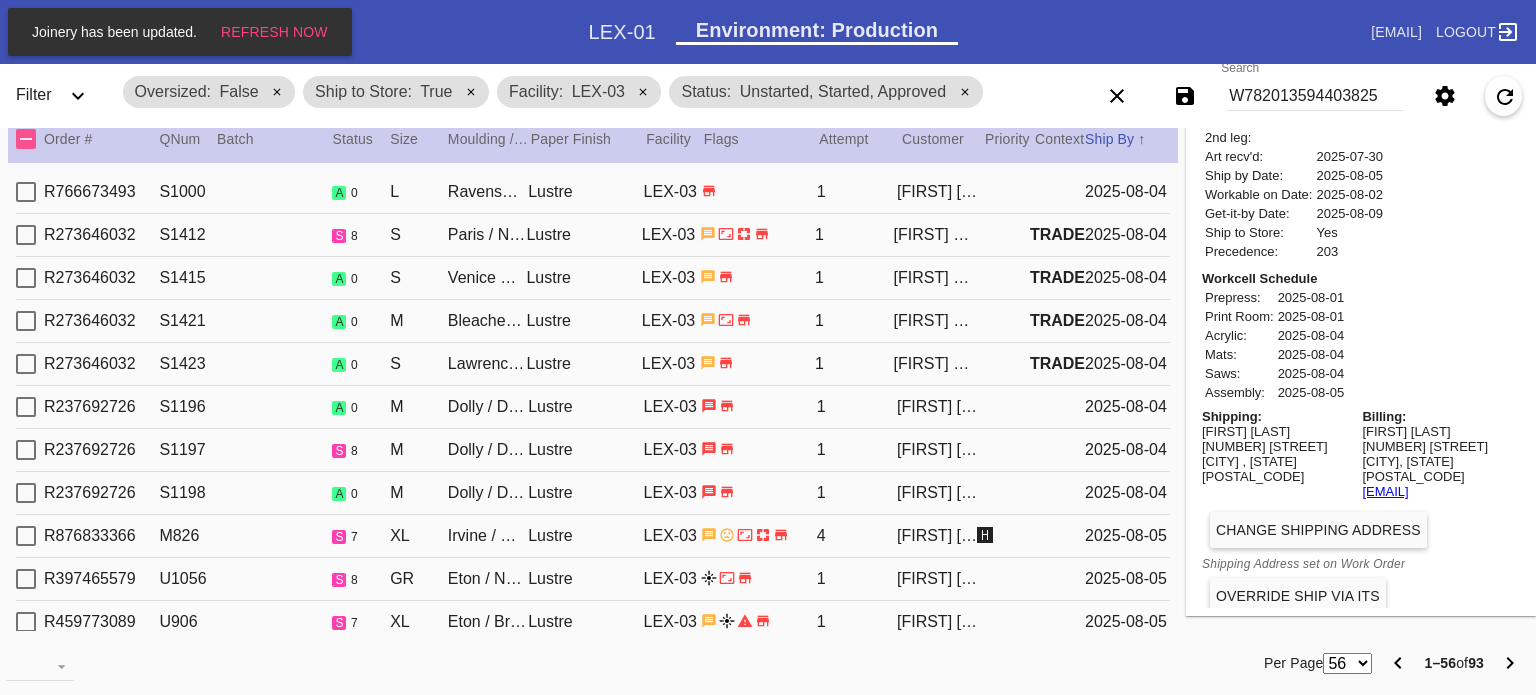 type on "2.5" 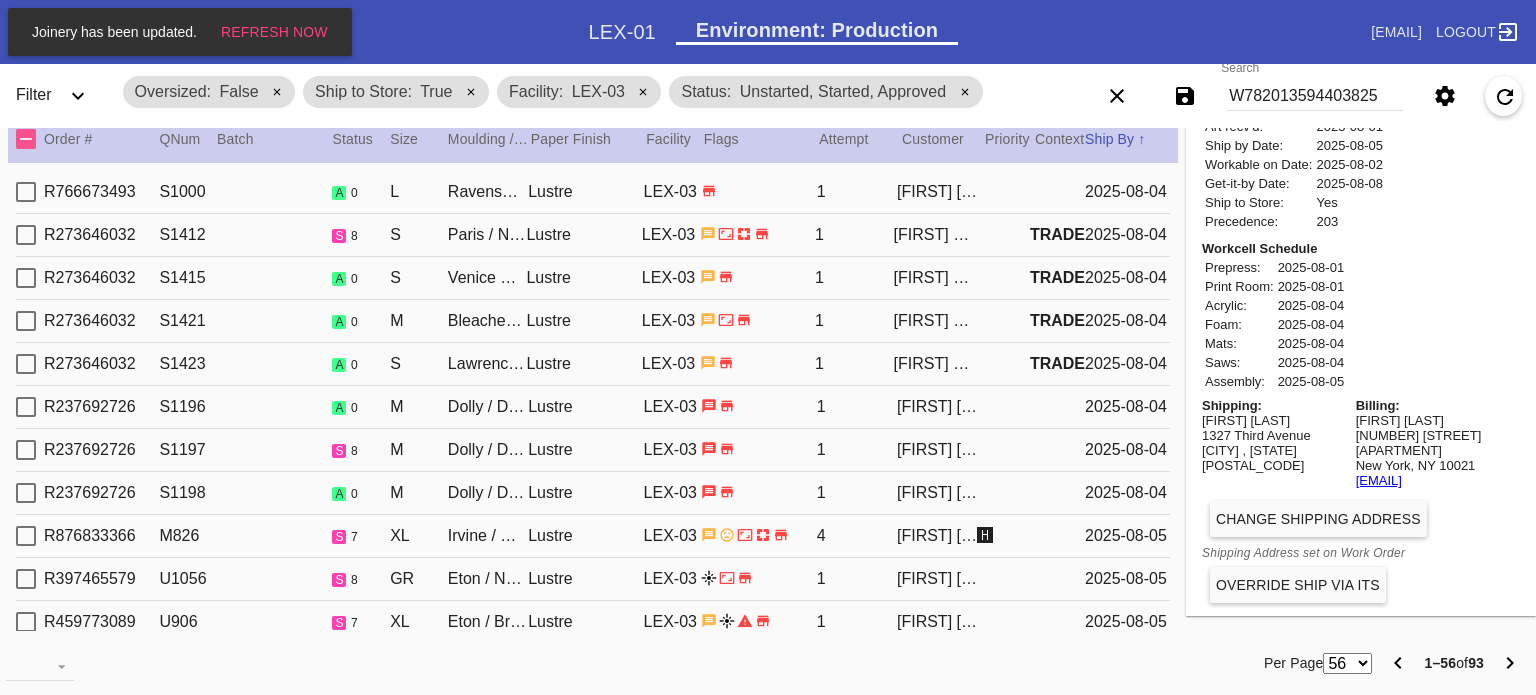 scroll, scrollTop: 787, scrollLeft: 0, axis: vertical 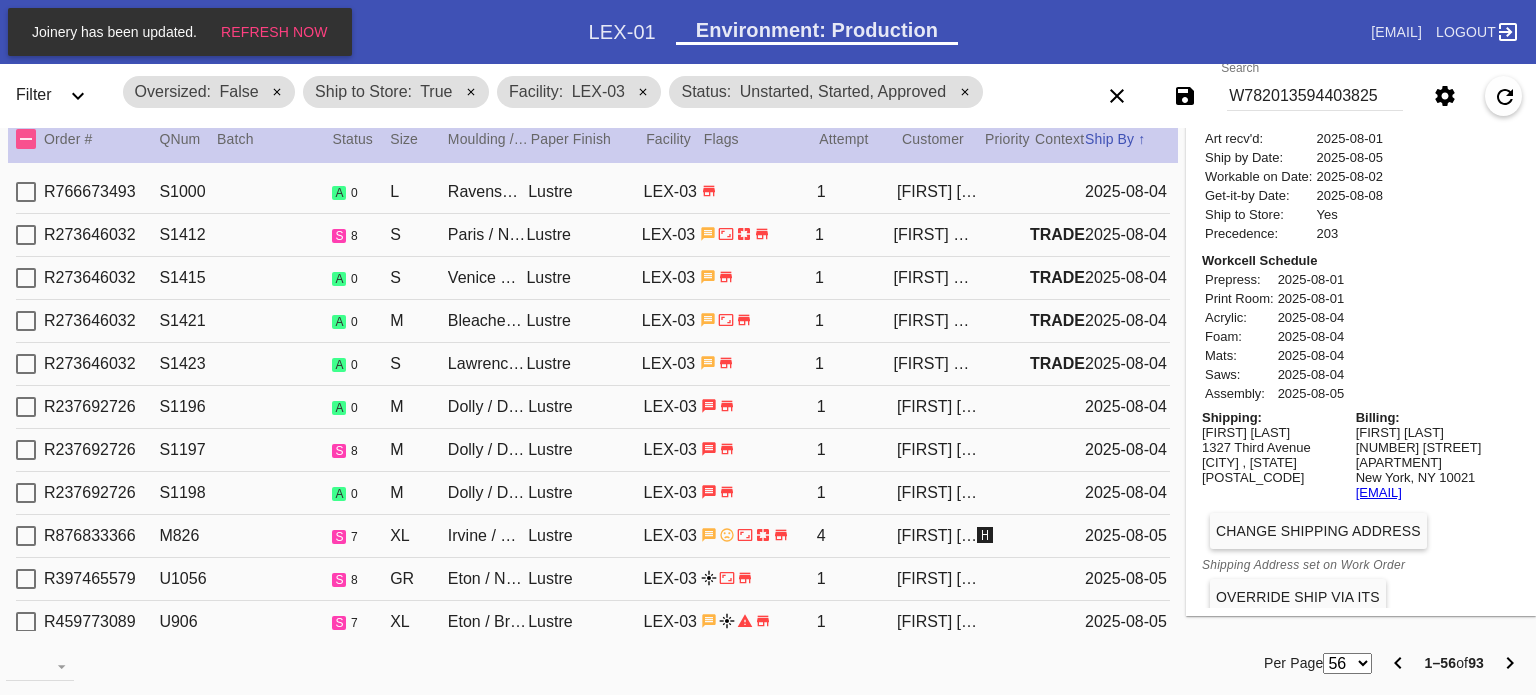 type on "4.5" 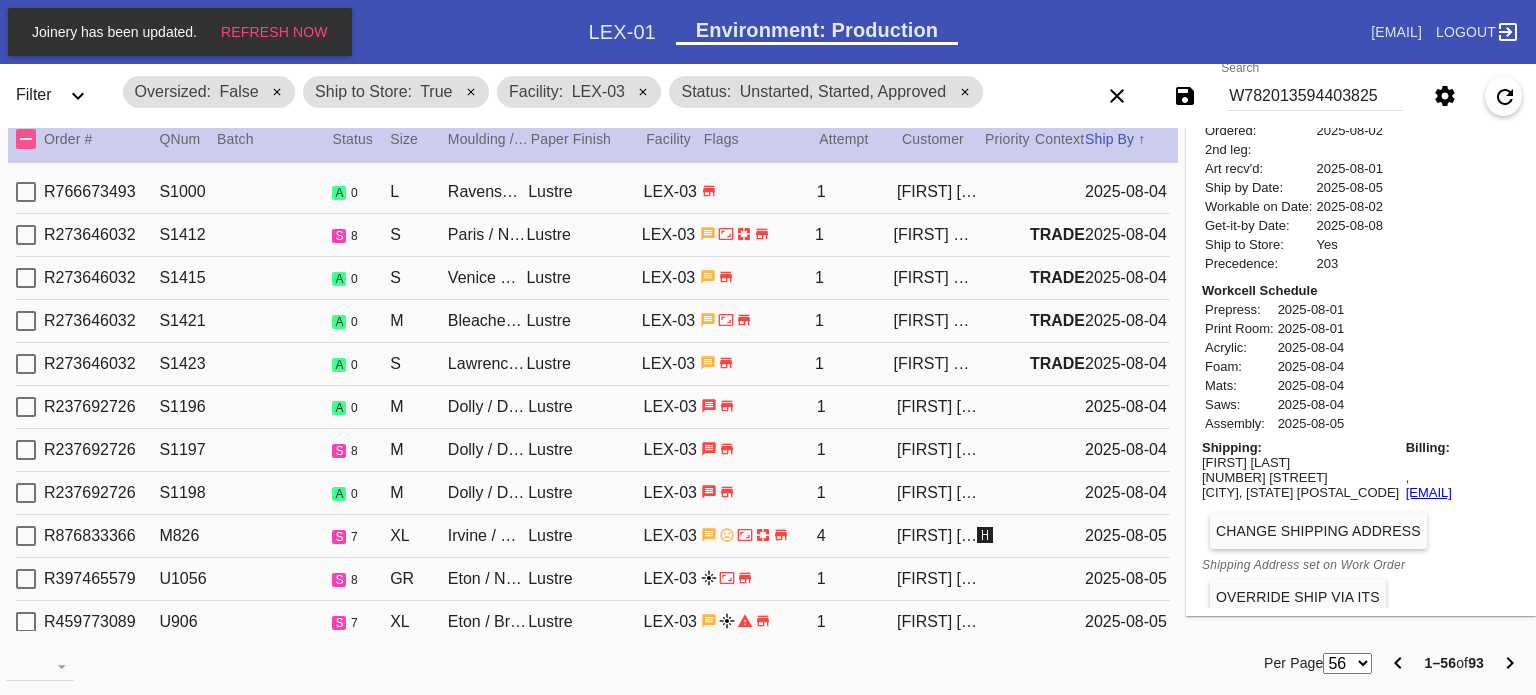 scroll, scrollTop: 817, scrollLeft: 0, axis: vertical 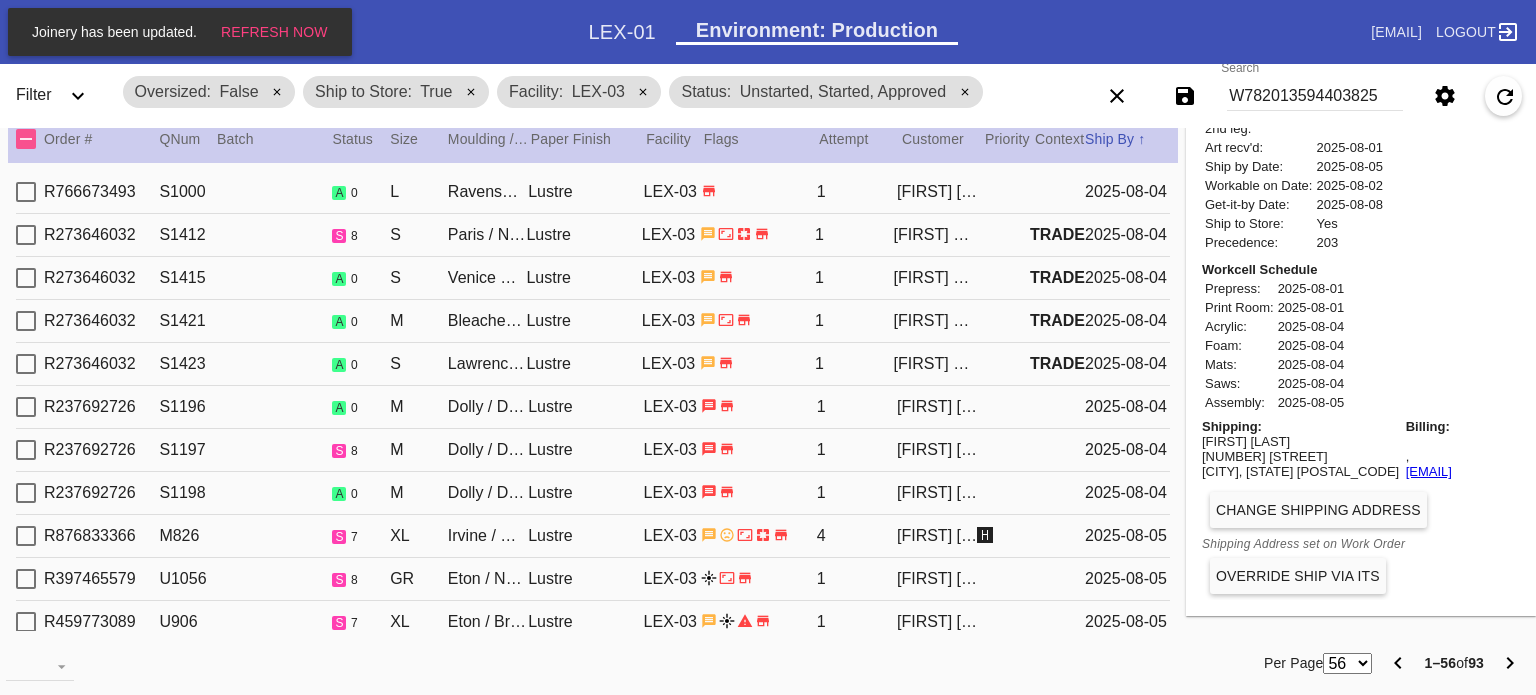 type on "***" 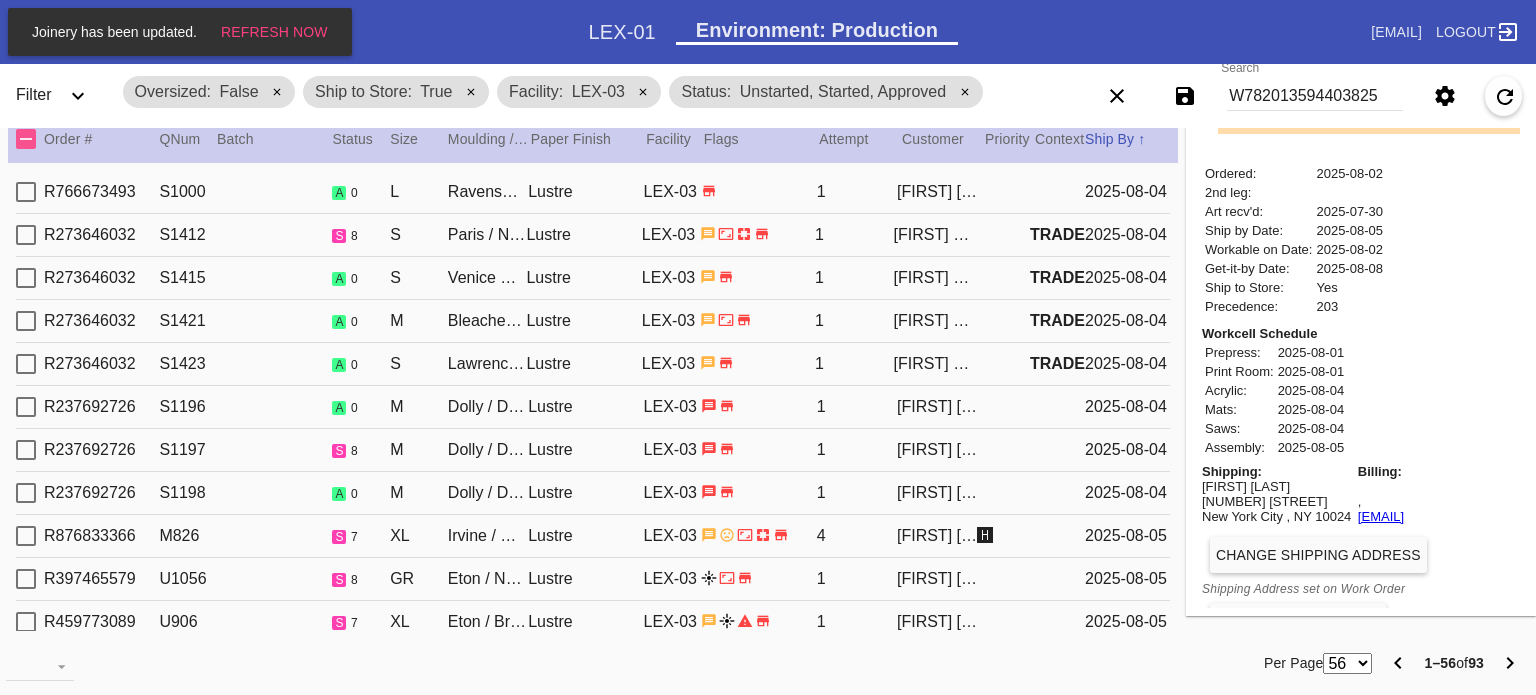 scroll, scrollTop: 856, scrollLeft: 0, axis: vertical 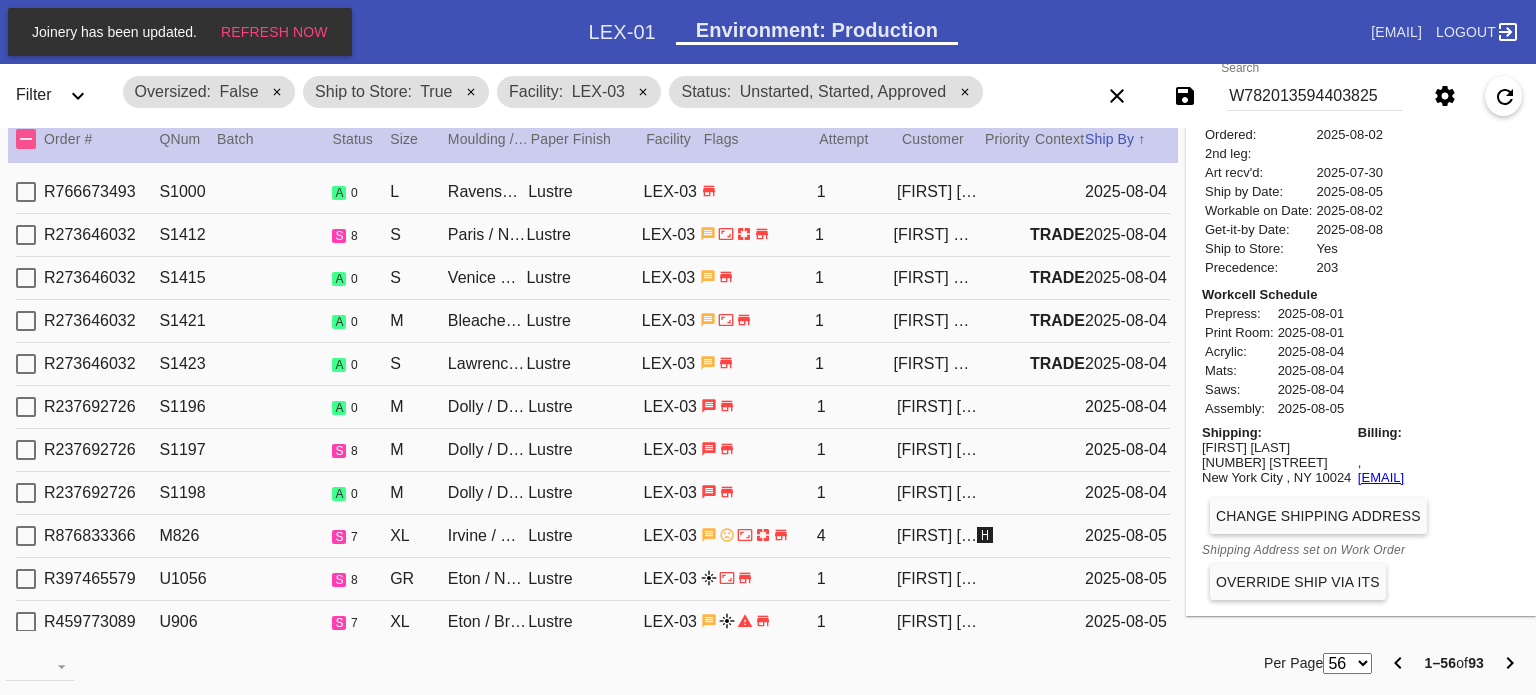 type on "2.0" 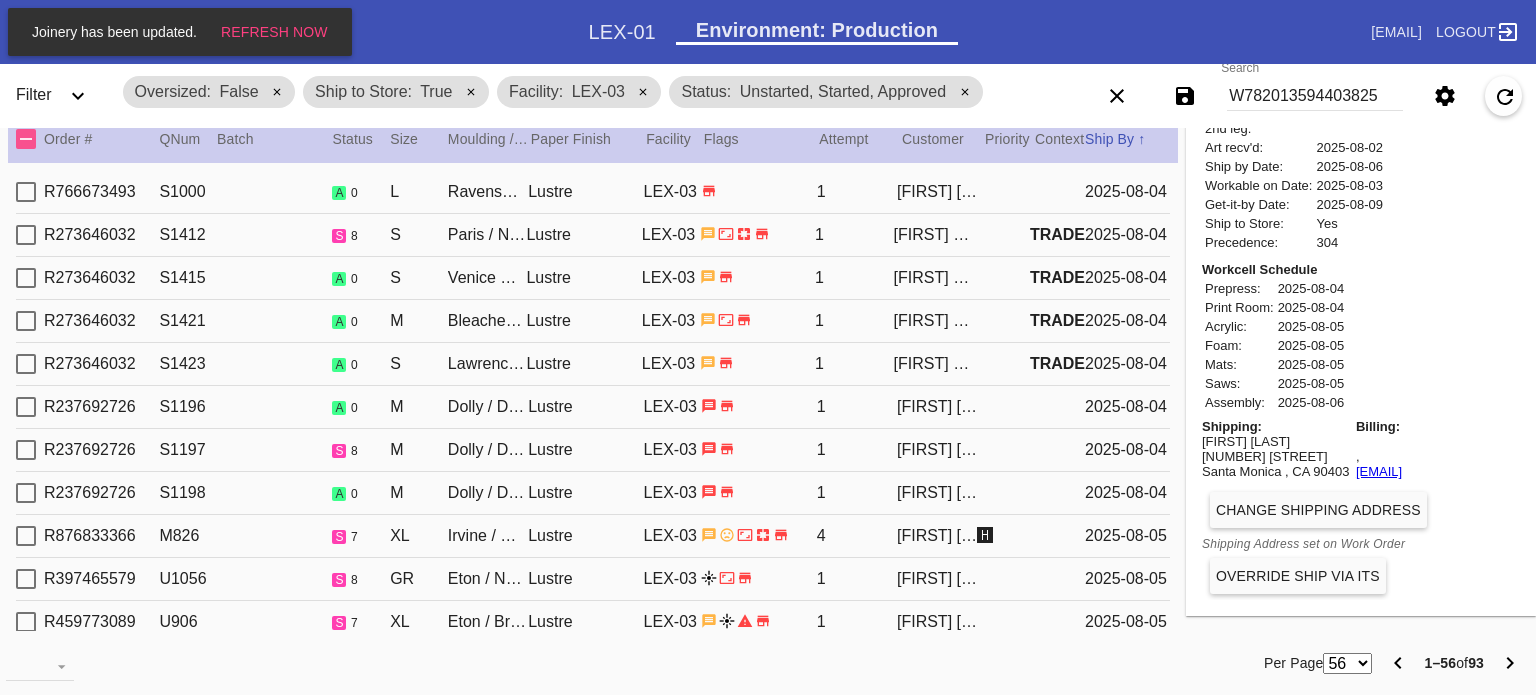 scroll, scrollTop: 787, scrollLeft: 0, axis: vertical 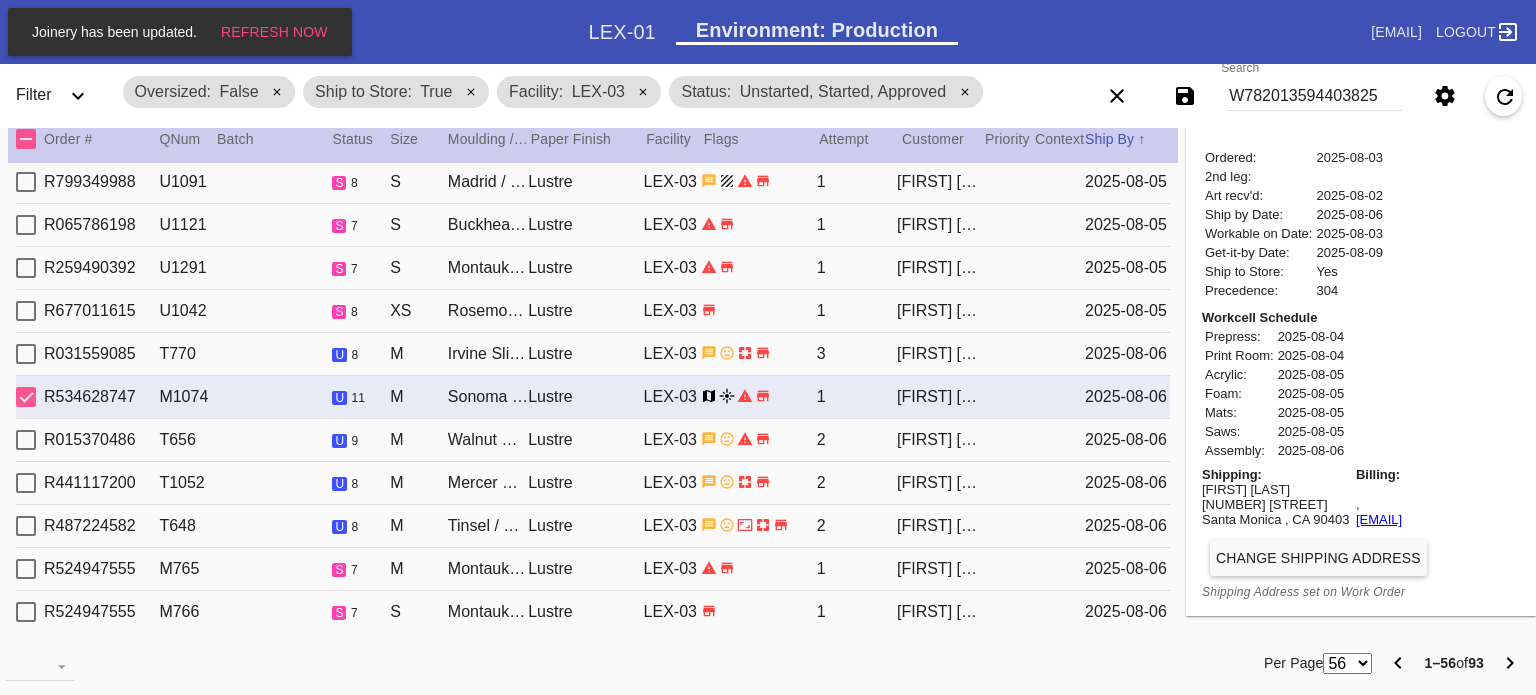 click on "R015370486 T656 u   9 M Walnut Round / Cool White - 8 Ply Lustre LEX-03 2 [FIRST] [LAST]
[DATE]" at bounding box center [593, 440] 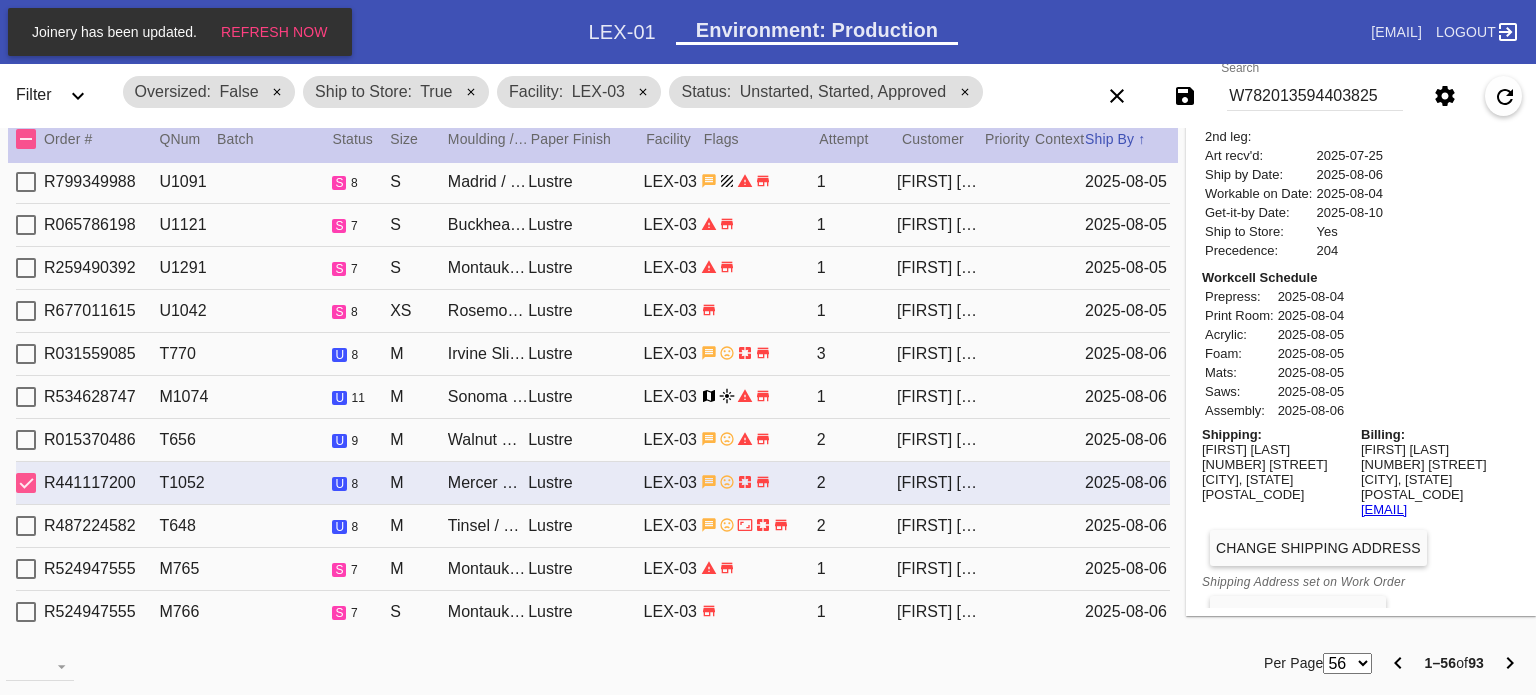 scroll, scrollTop: 843, scrollLeft: 0, axis: vertical 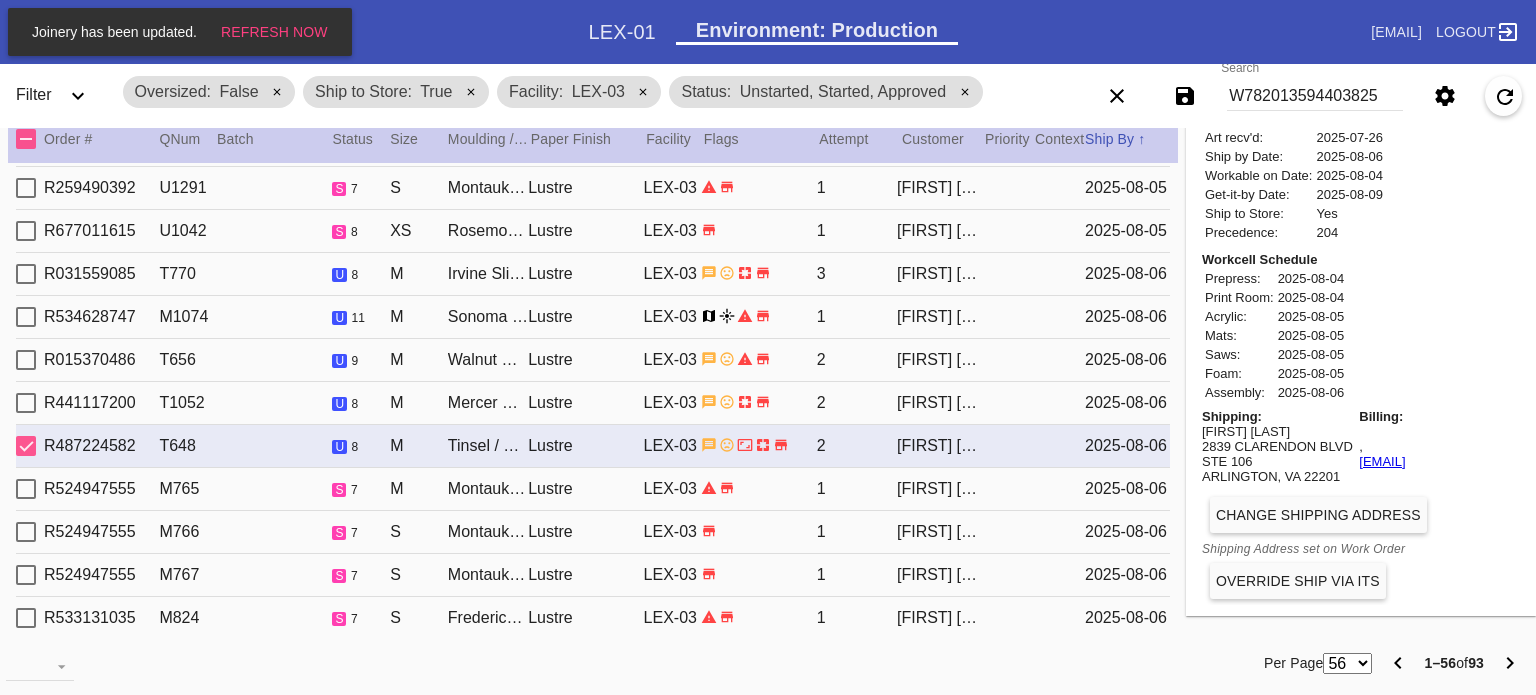 click on "Override Ship via ITS" at bounding box center (1298, 581) 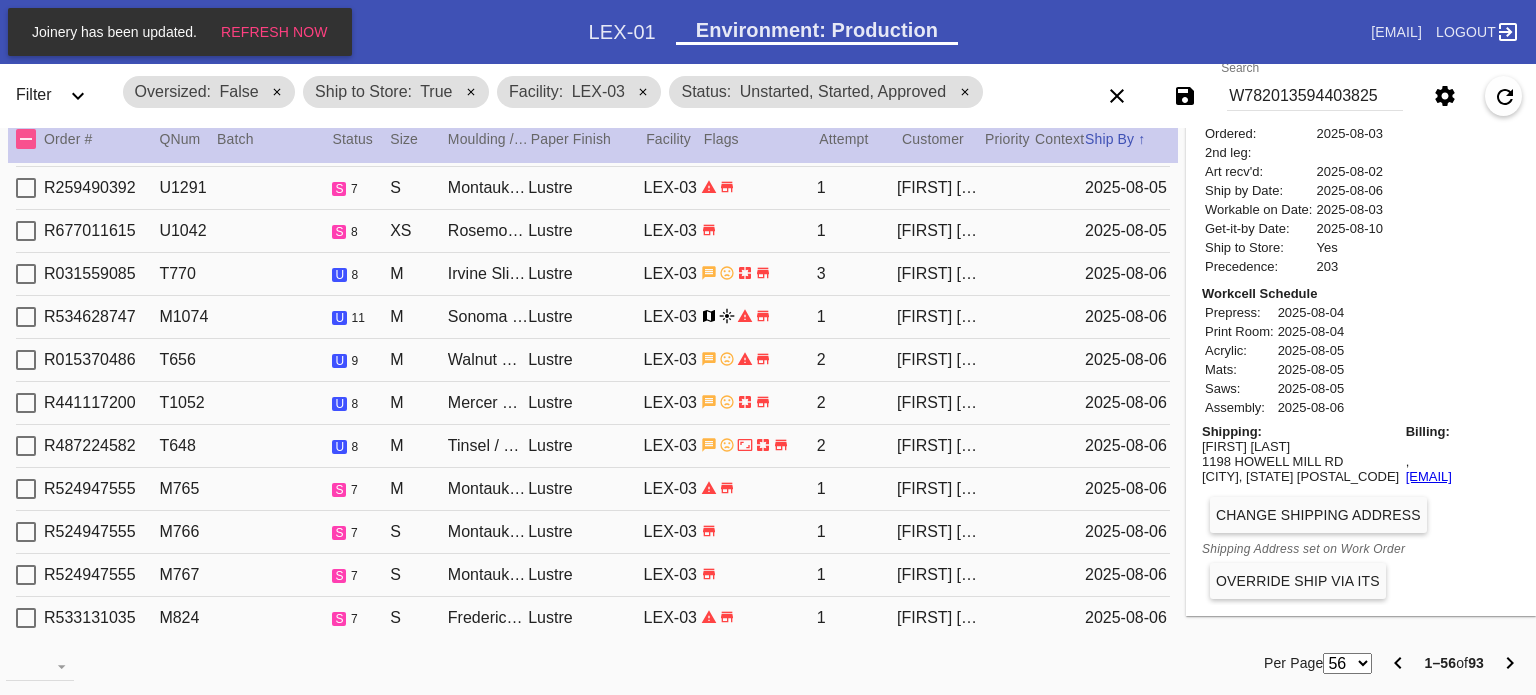 scroll, scrollTop: 753, scrollLeft: 0, axis: vertical 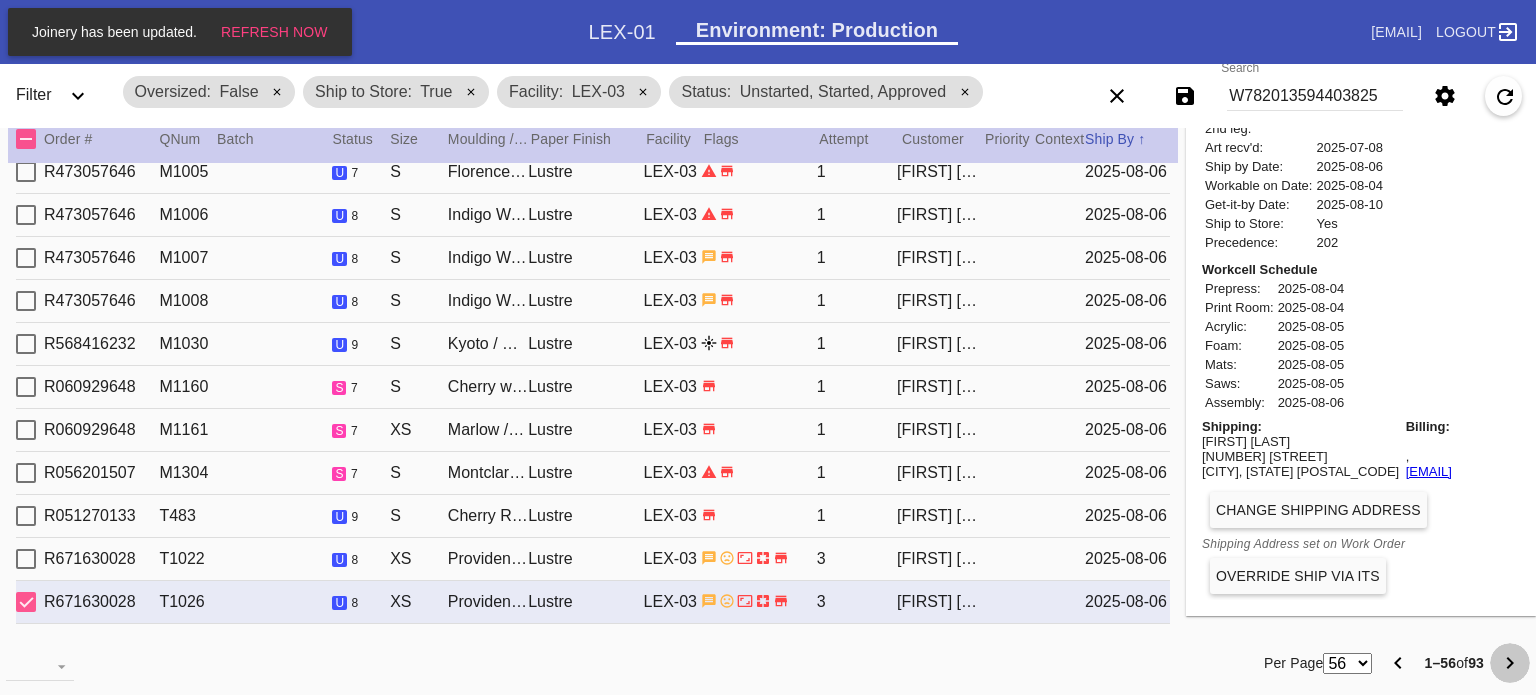 click 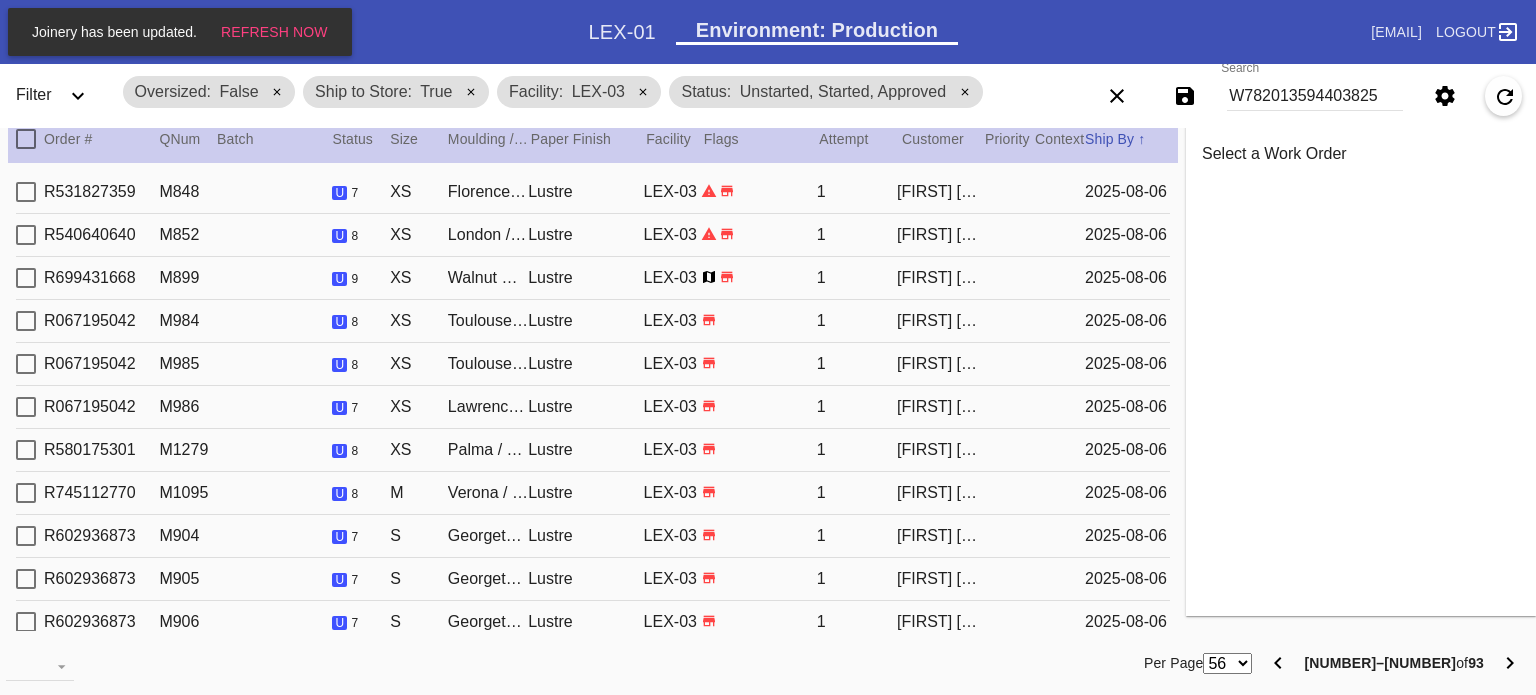 click on "R531827359 M848 u   7 [SIZE] [NAME] / Digital White Lustre LEX-03 1 [FIRST] [LAST]
[DATE]" at bounding box center [593, 192] 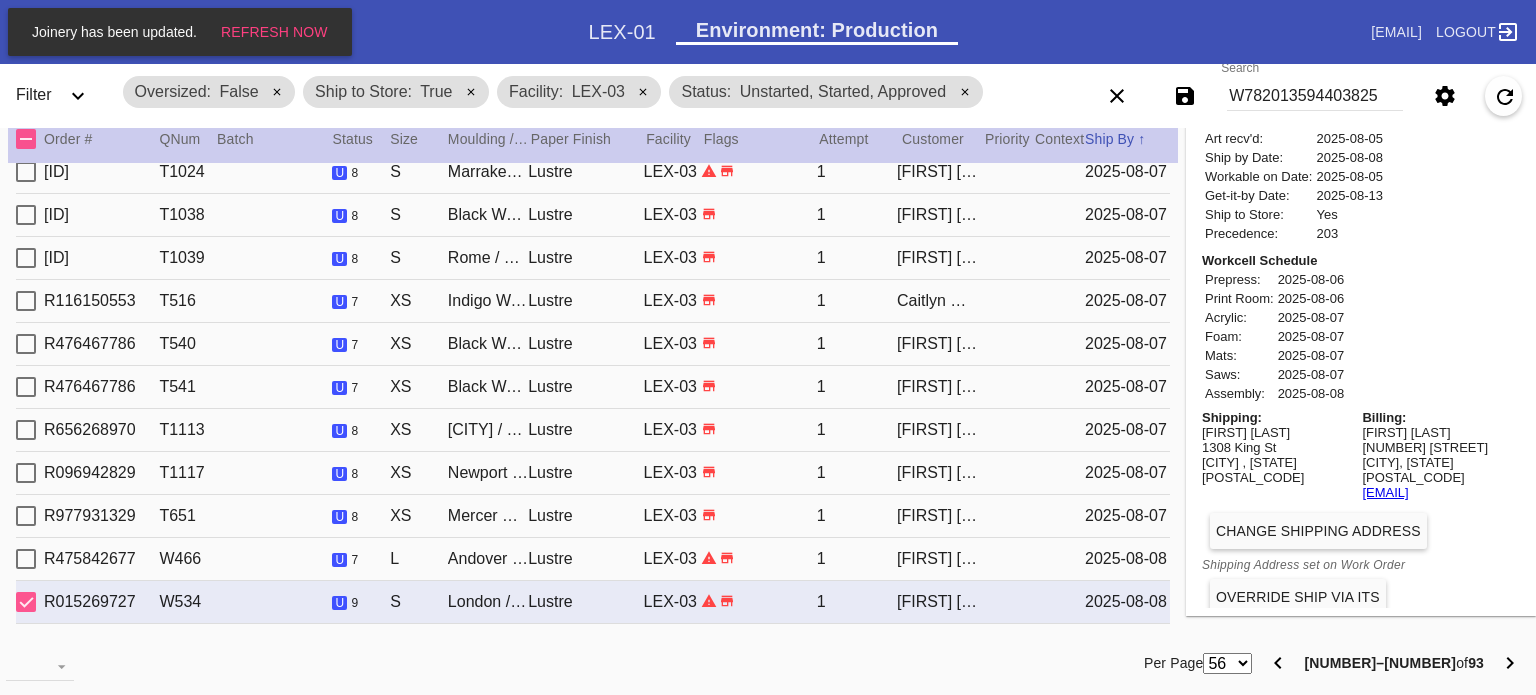 click on "Override Ship via ITS" at bounding box center (1298, 597) 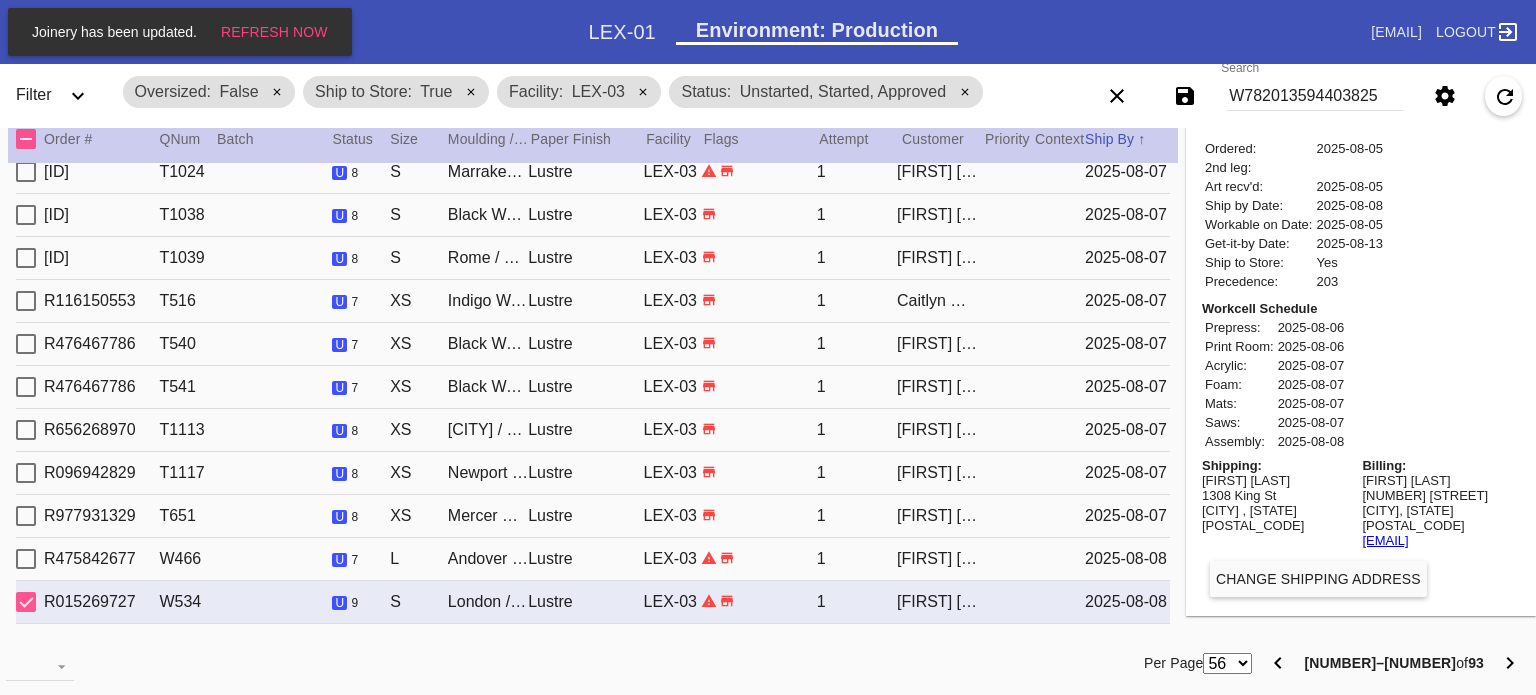 click on "R475842677 W466 u   7 [SIZE] [NAME] / Dove White Lustre LEX-03 1 [FIRST] [LAST]
[DATE]" at bounding box center (593, 559) 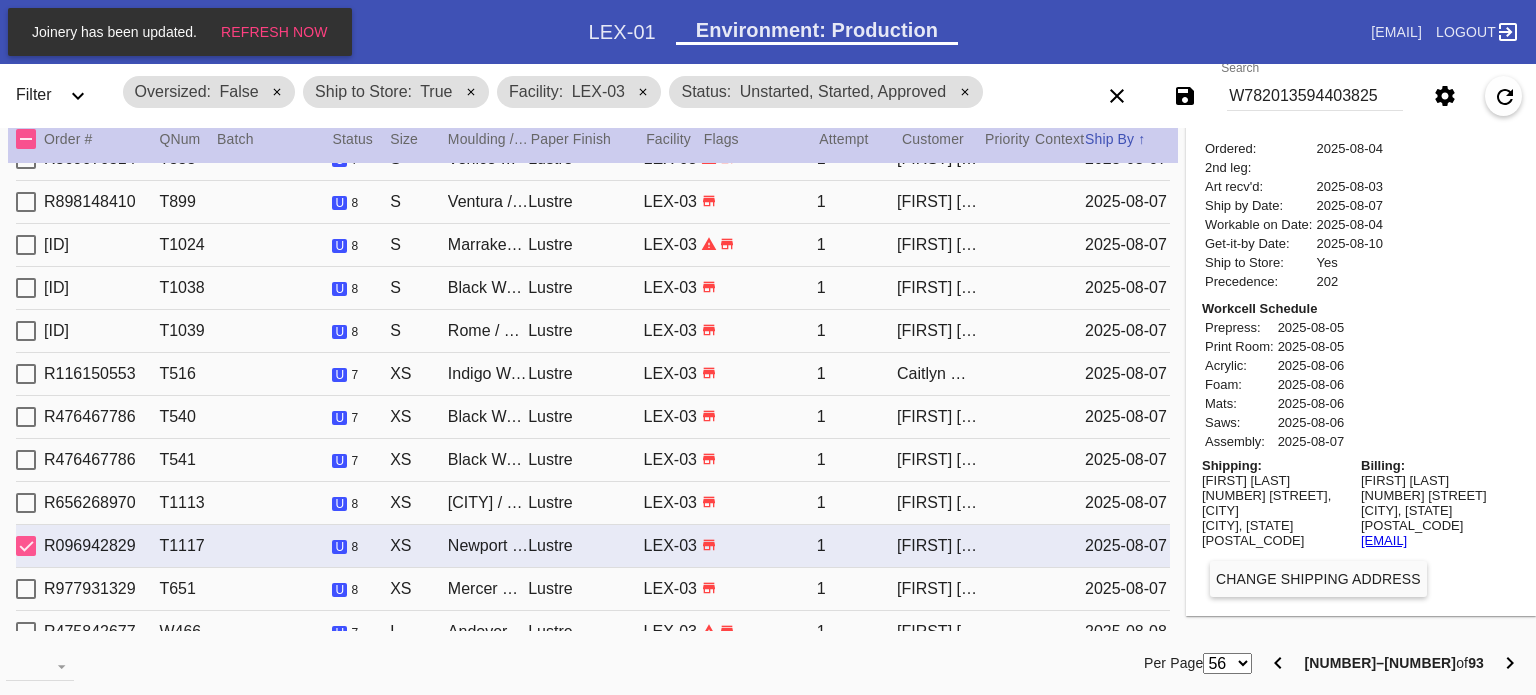 click on "LEX-03" at bounding box center [598, 91] 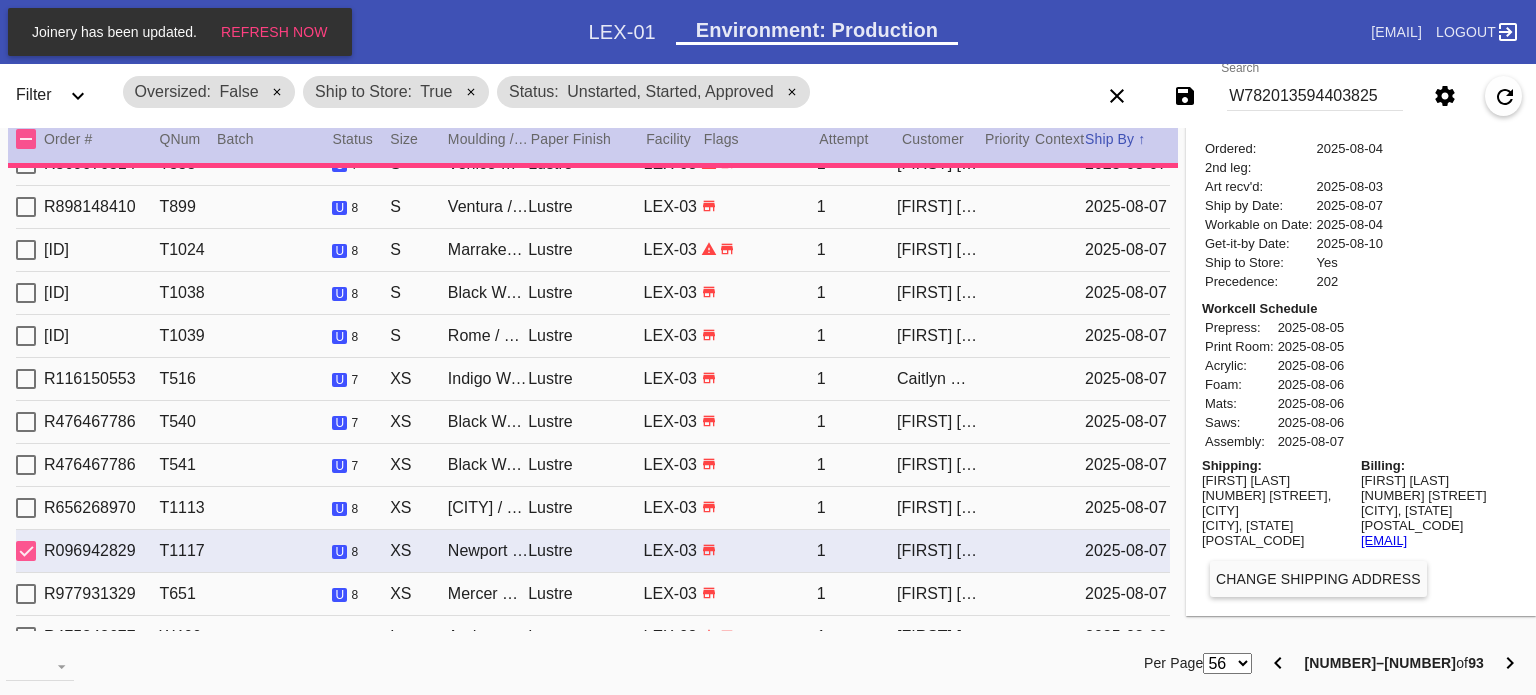 drag, startPoint x: 236, startPoint y: 90, endPoint x: 105, endPoint y: 90, distance: 131 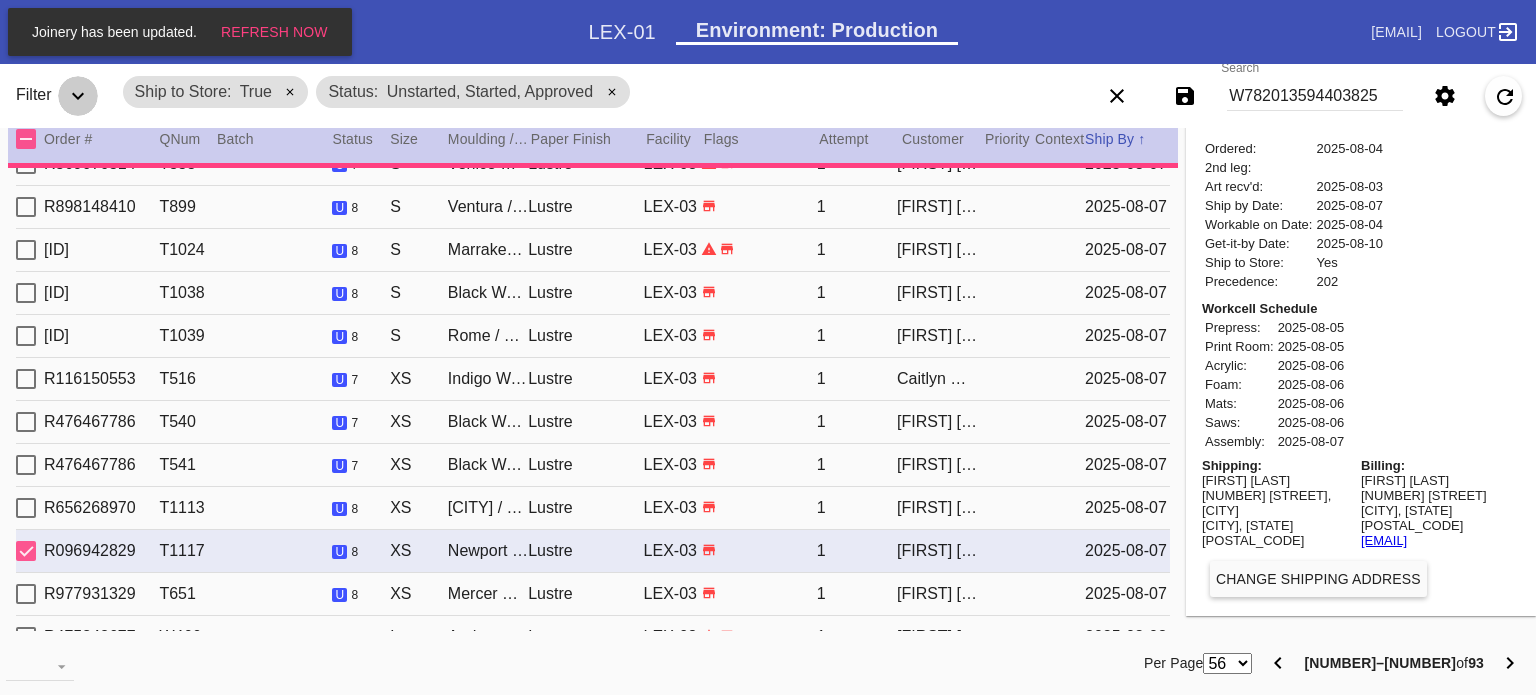 click 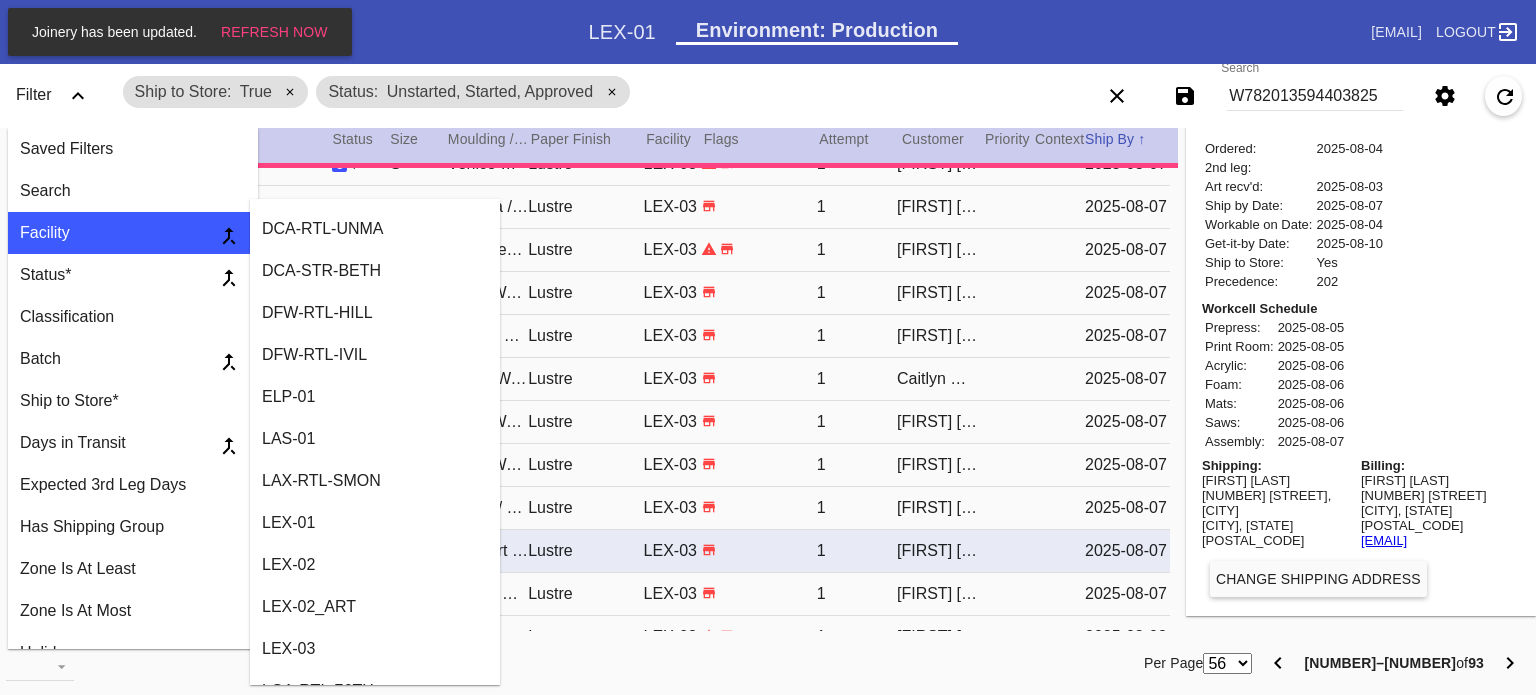 click on "ELP-01" at bounding box center [375, 397] 